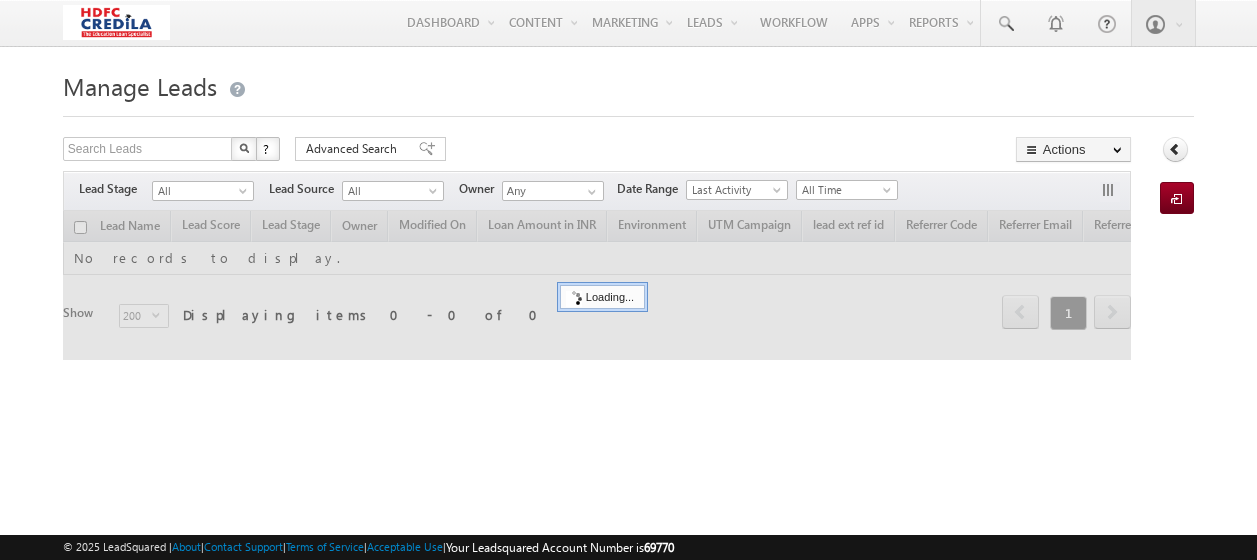 scroll, scrollTop: 0, scrollLeft: 0, axis: both 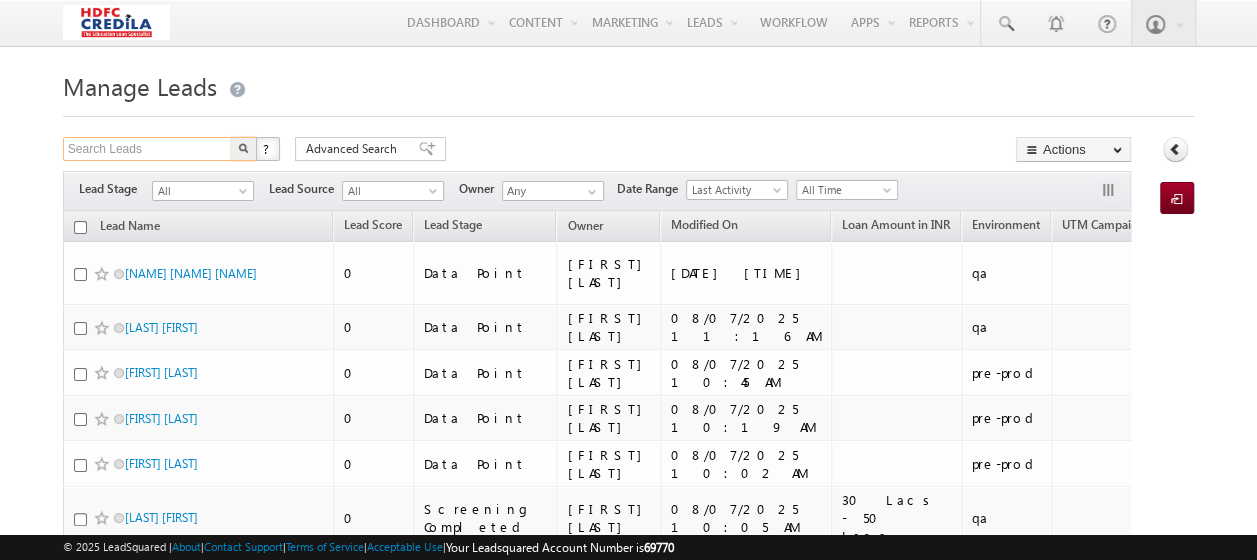 click on "Search Leads" at bounding box center (148, 149) 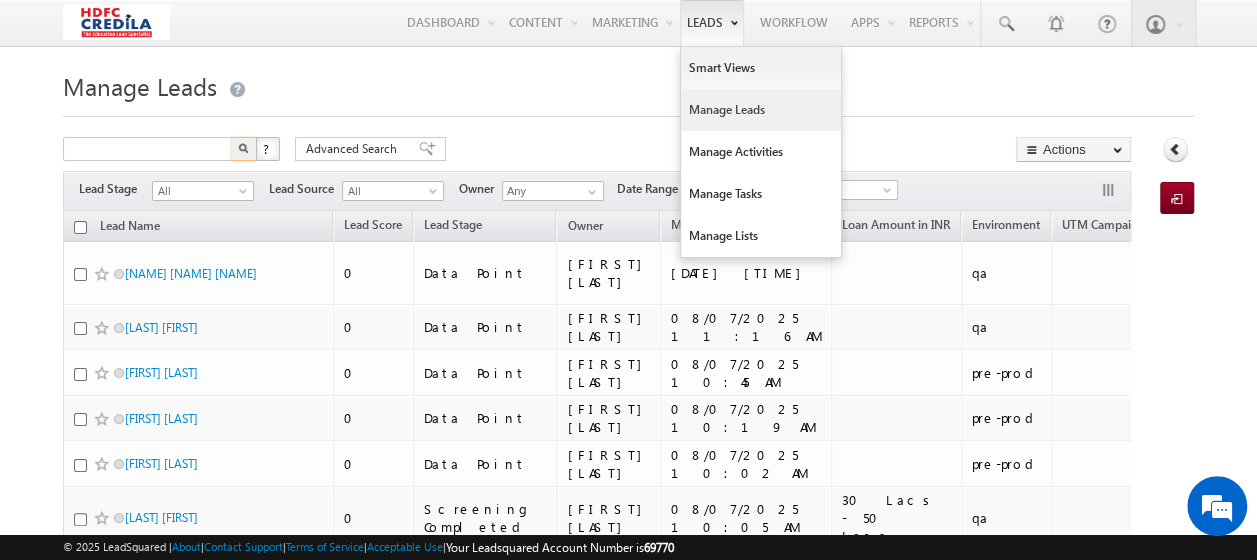 type on "Search Leads" 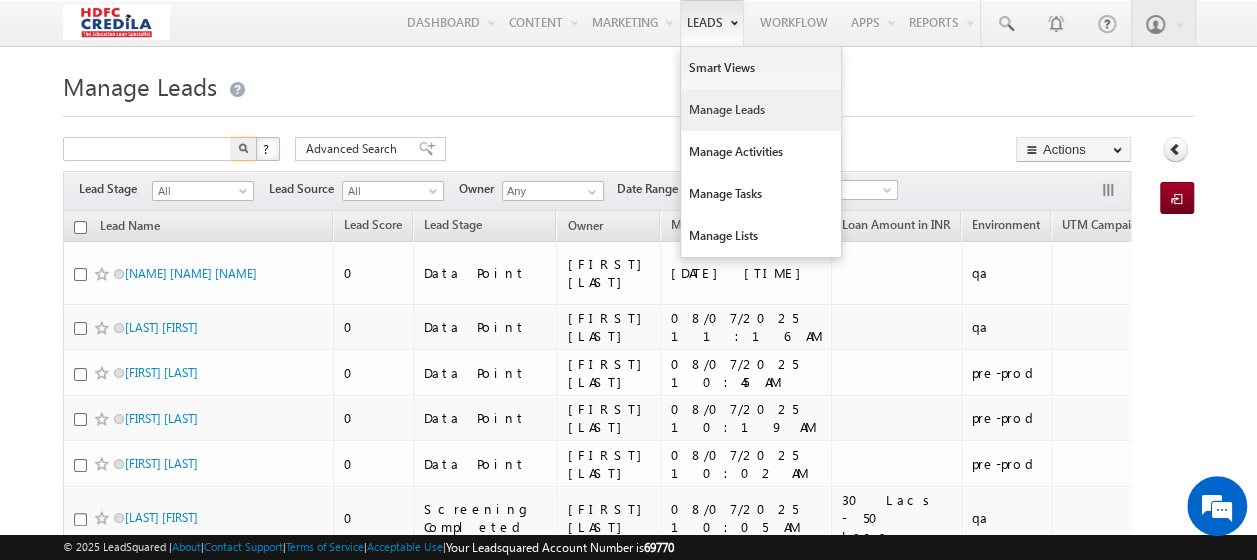 type on "Search Leads" 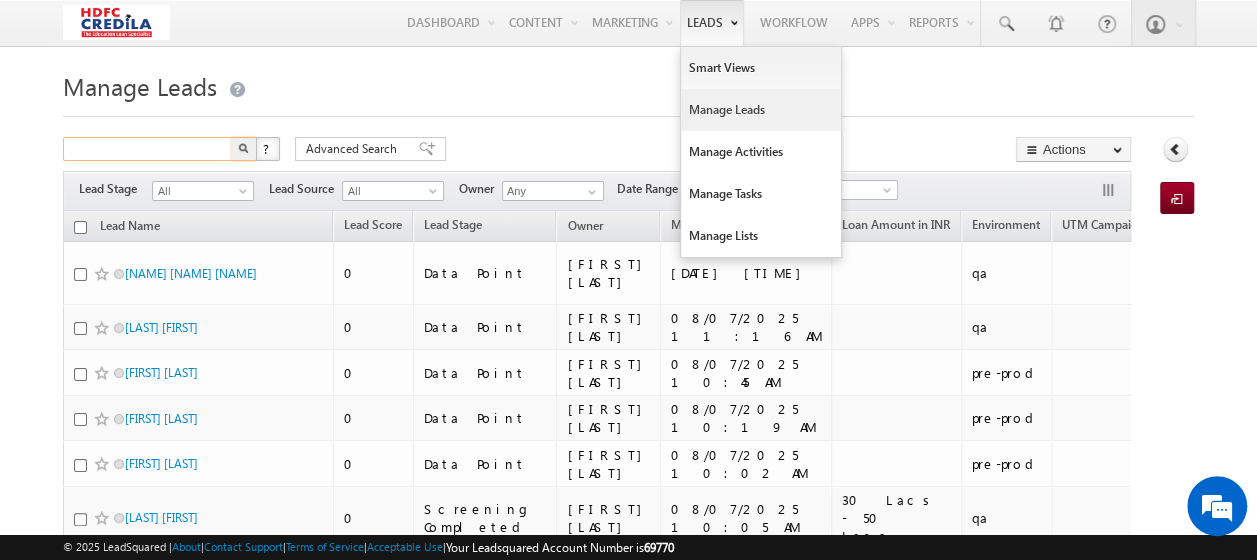 scroll, scrollTop: 0, scrollLeft: 0, axis: both 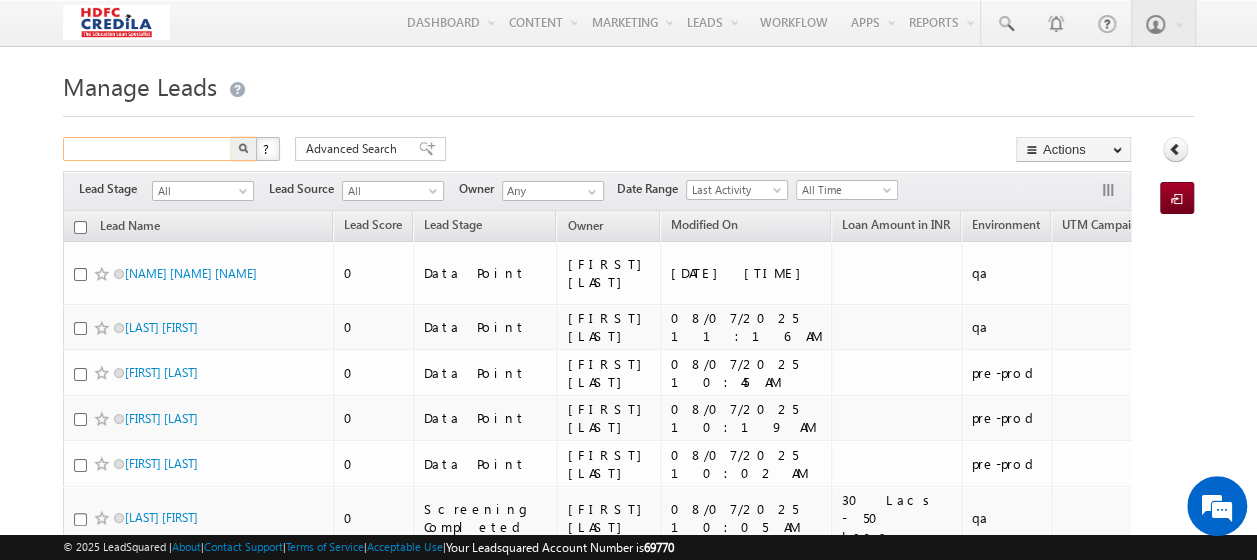 click at bounding box center [148, 149] 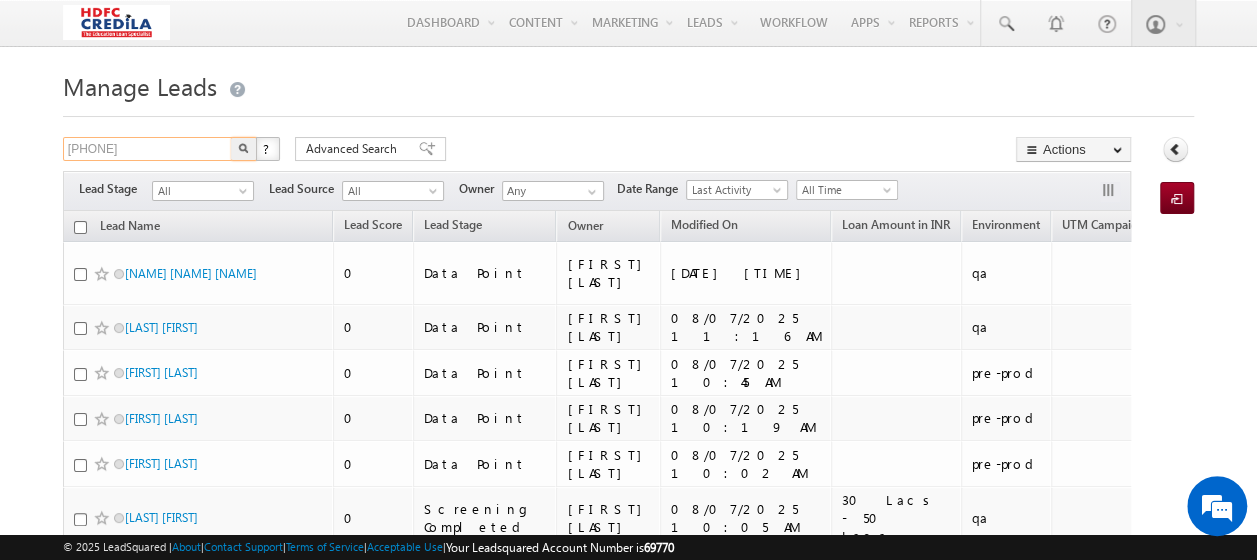type on "8087731441" 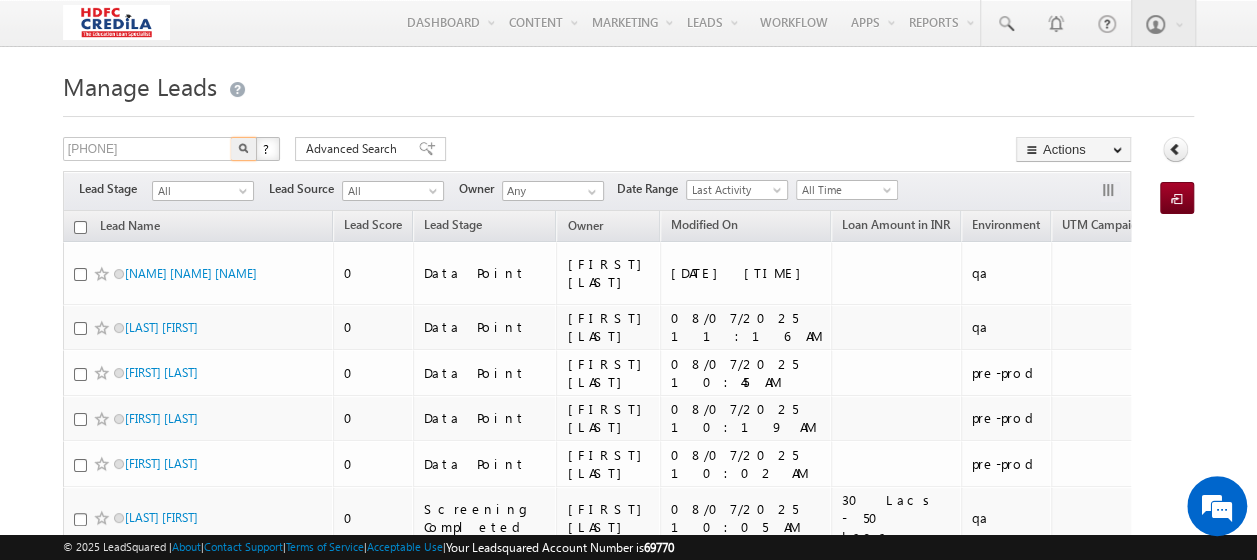 click at bounding box center (244, 149) 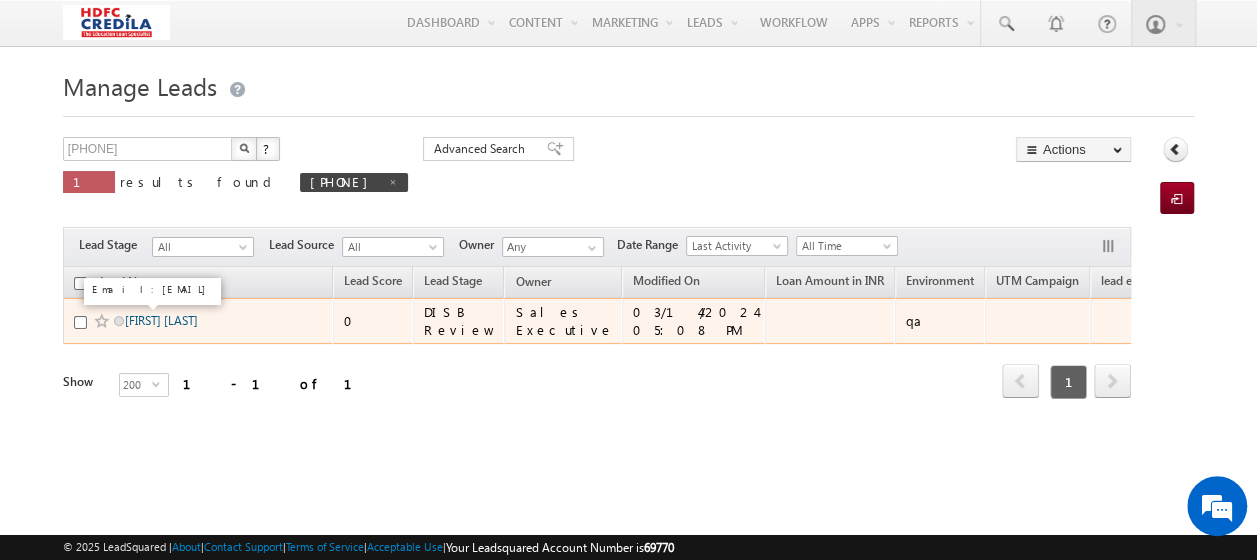 click on "[FIRST] [LAST] [LAST]" at bounding box center (161, 320) 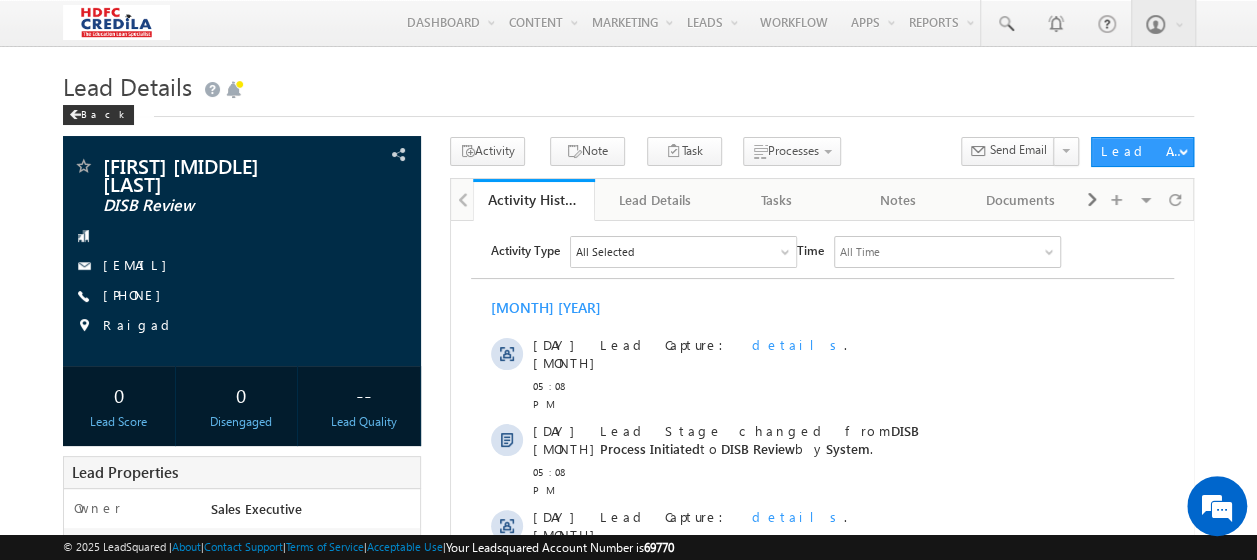 scroll, scrollTop: 0, scrollLeft: 0, axis: both 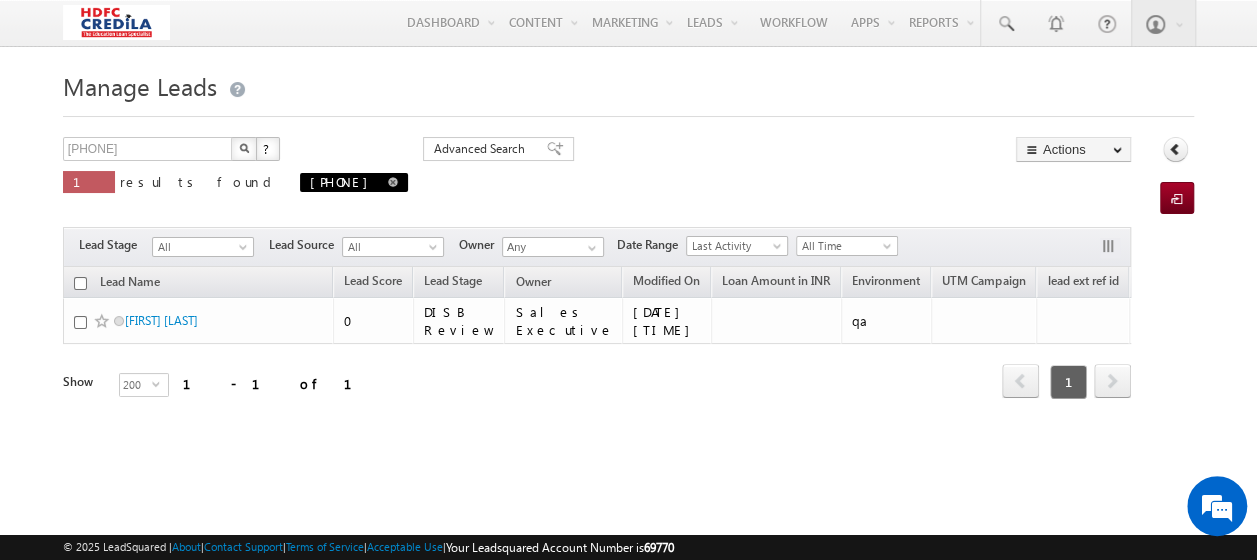 click at bounding box center (393, 182) 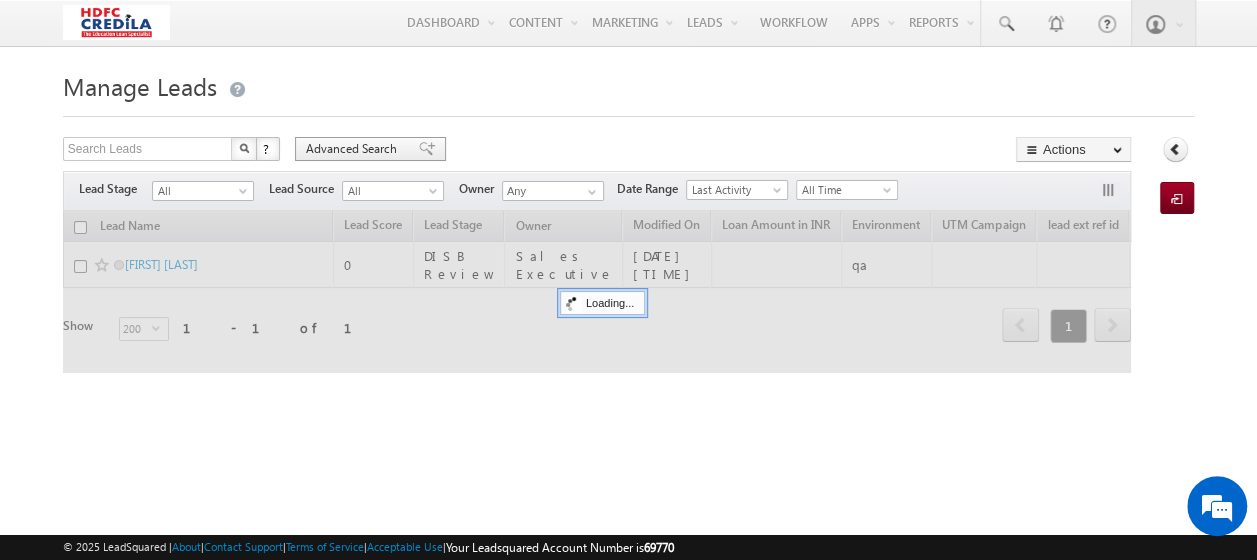 click on "Advanced Search" at bounding box center [354, 149] 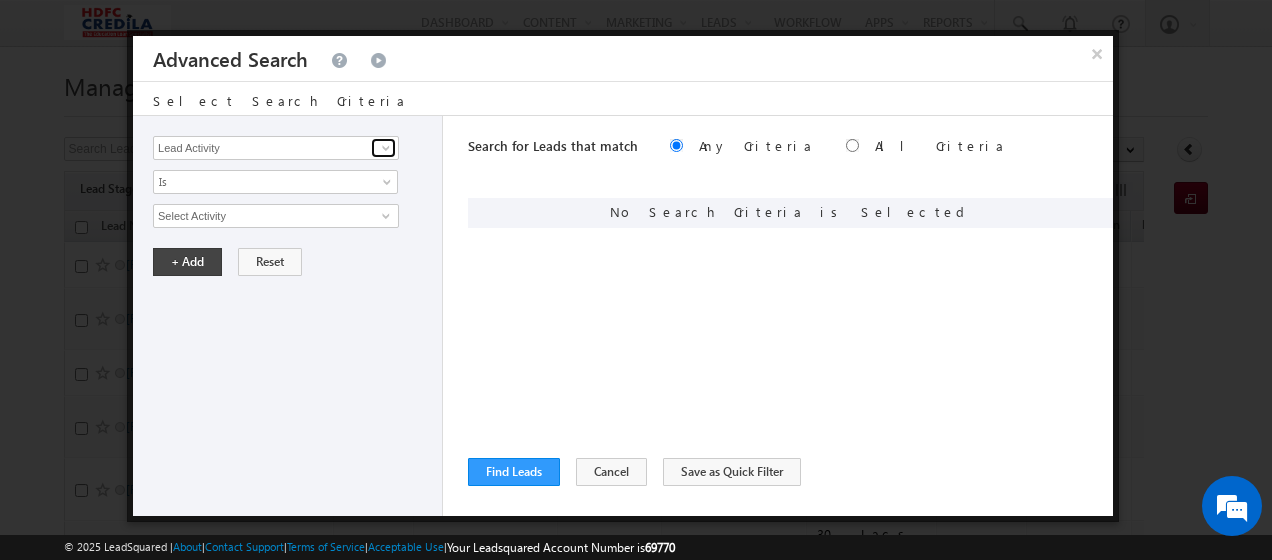 click at bounding box center (386, 148) 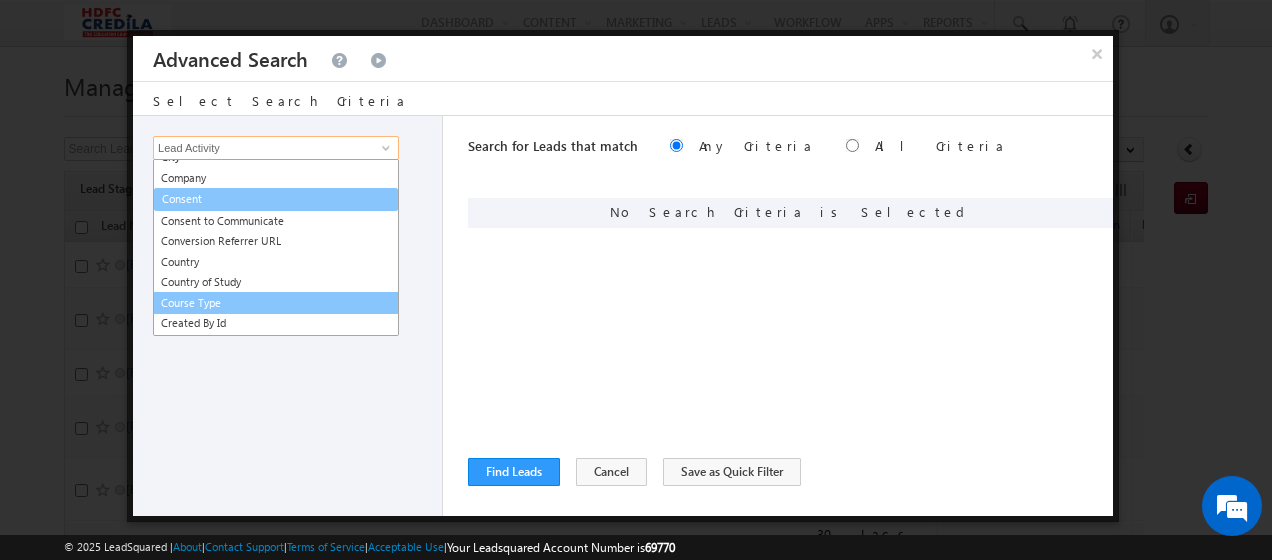scroll, scrollTop: 501, scrollLeft: 0, axis: vertical 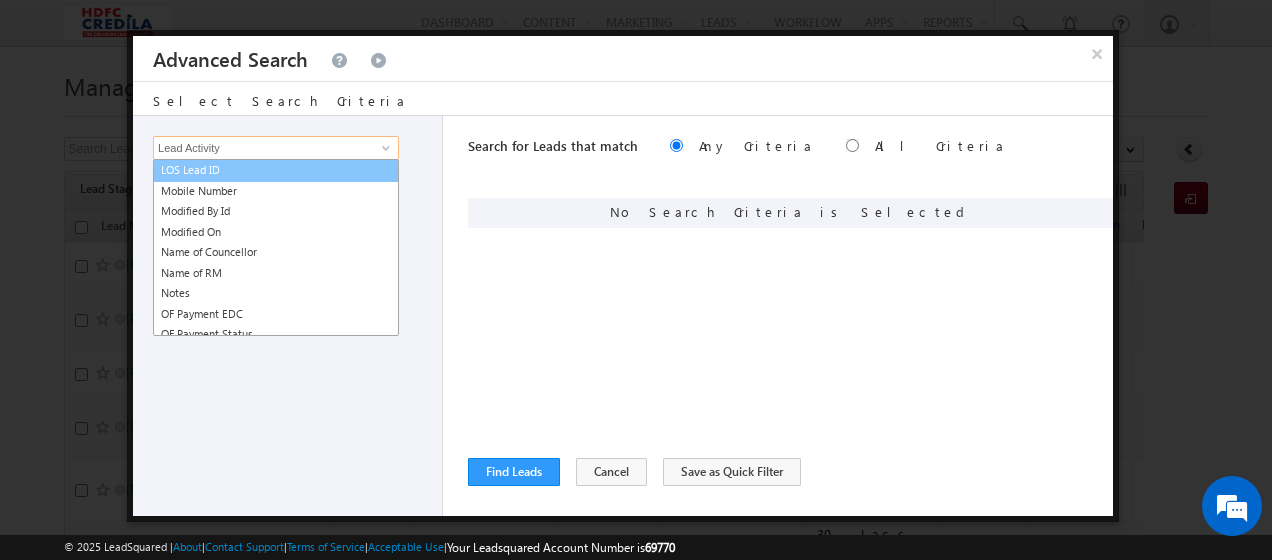 click on "LOS Lead ID" at bounding box center (276, 170) 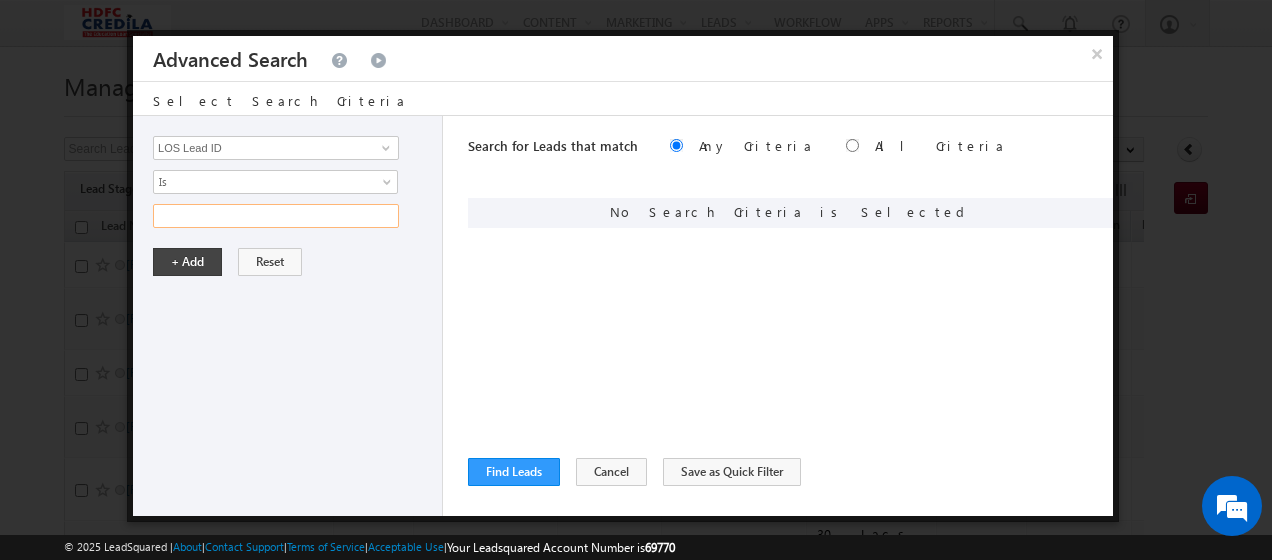 click at bounding box center [276, 216] 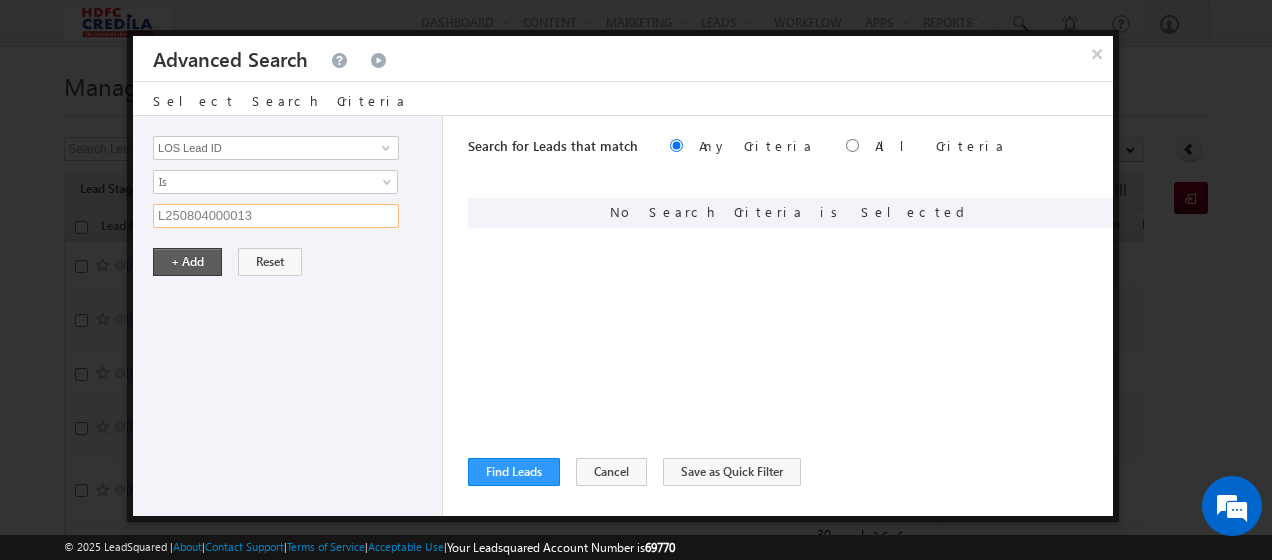 type on "L250804000013" 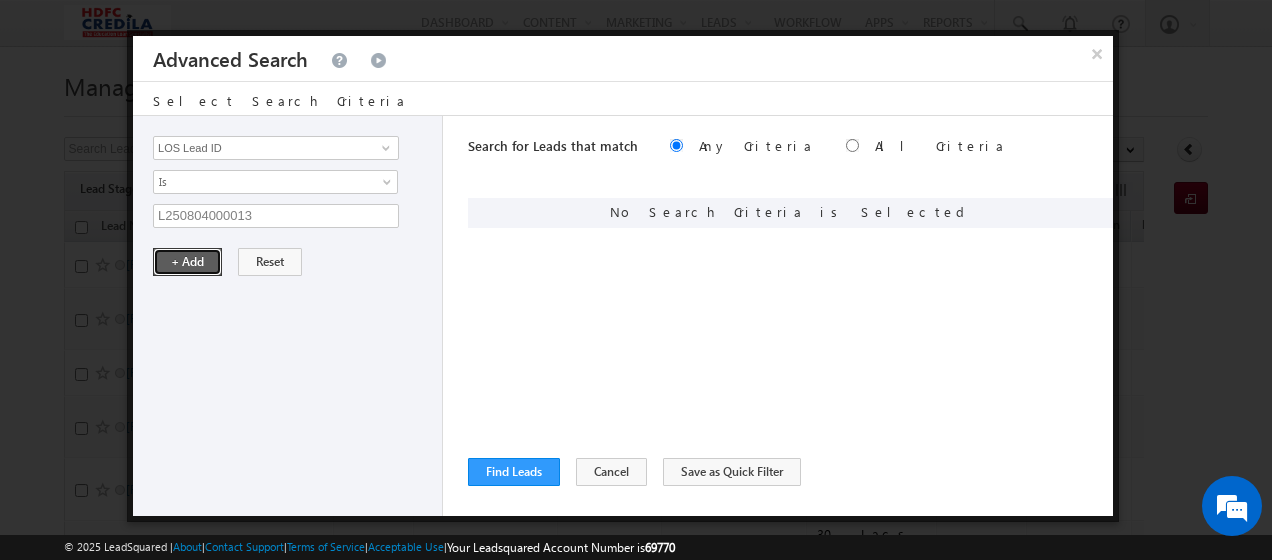 click on "+ Add" at bounding box center [187, 262] 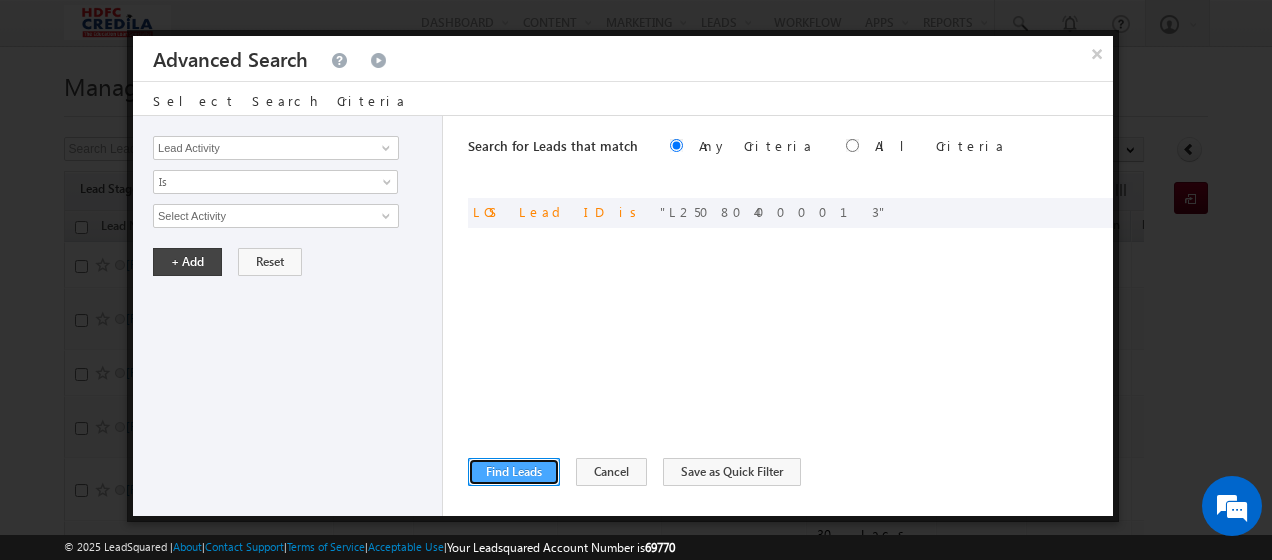 click on "Find Leads" at bounding box center [514, 472] 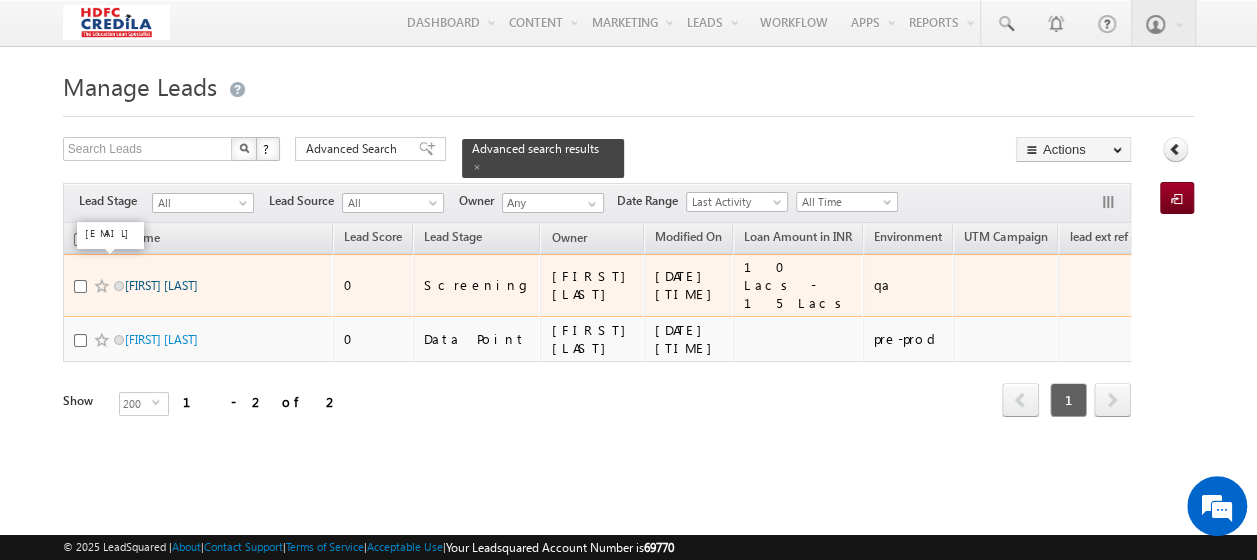 click on "[FIRST] [MIDDLE] [LAST]" at bounding box center (161, 285) 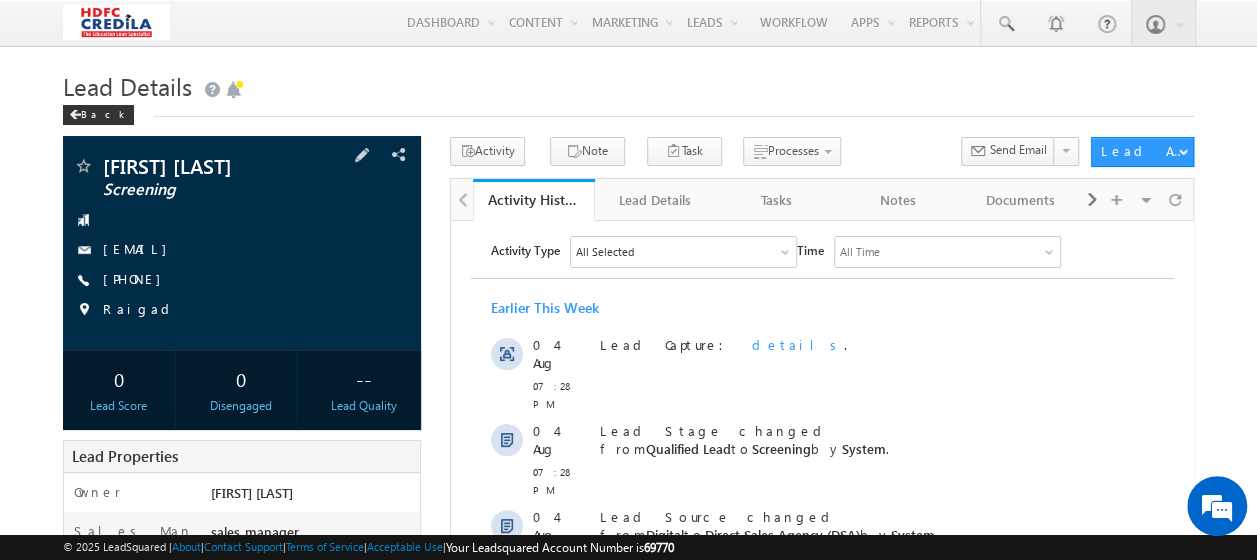 scroll, scrollTop: 200, scrollLeft: 0, axis: vertical 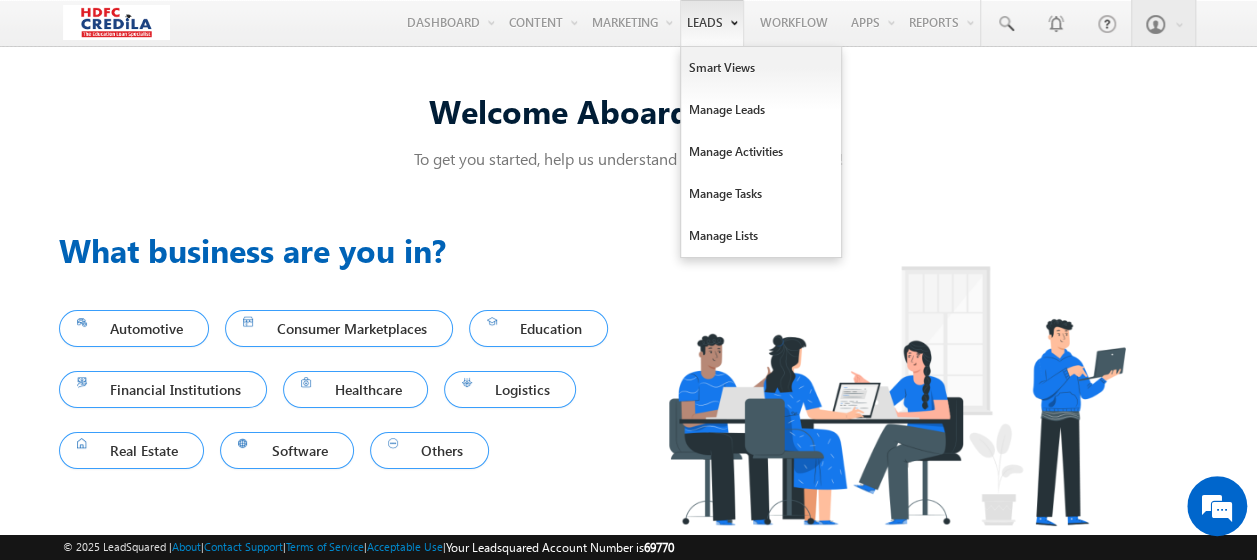 click on "Leads" at bounding box center (712, 23) 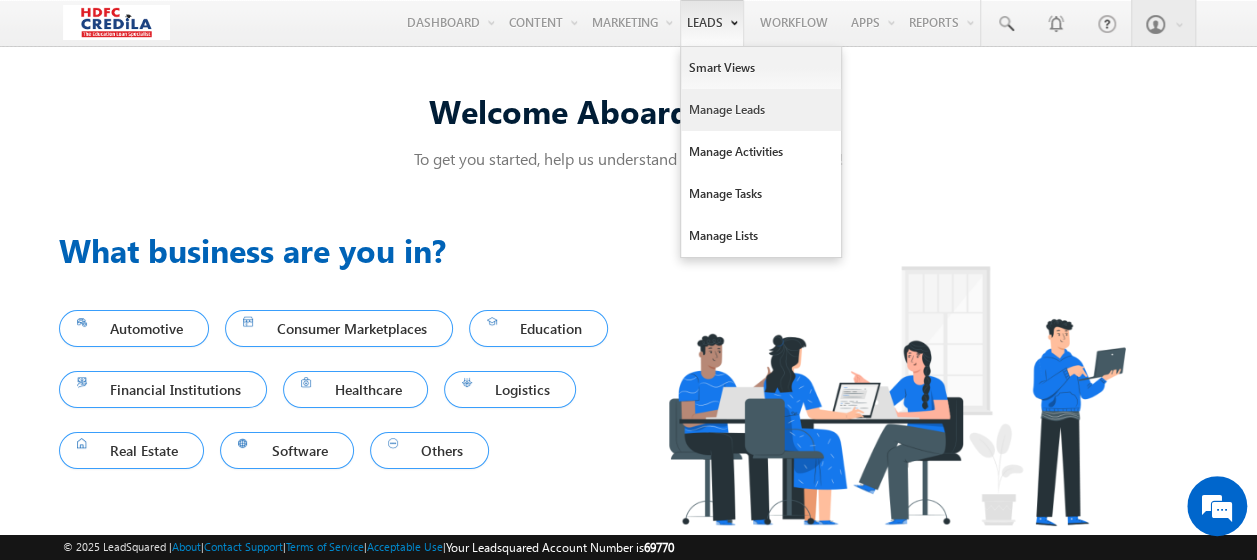 click on "Manage Leads" at bounding box center (761, 110) 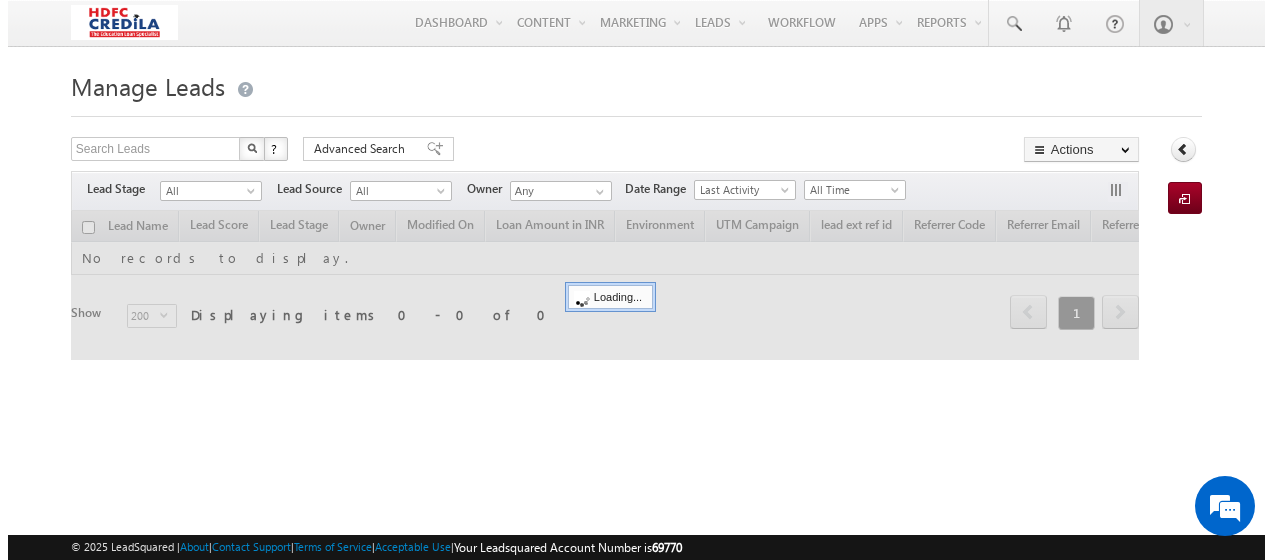 scroll, scrollTop: 0, scrollLeft: 0, axis: both 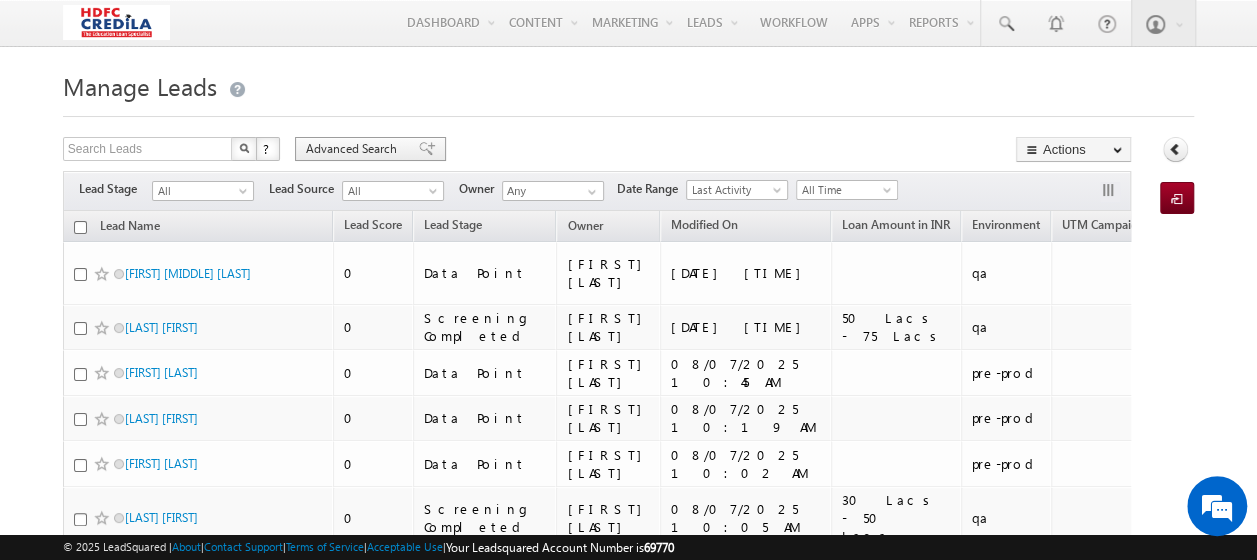click on "Advanced Search" at bounding box center (354, 149) 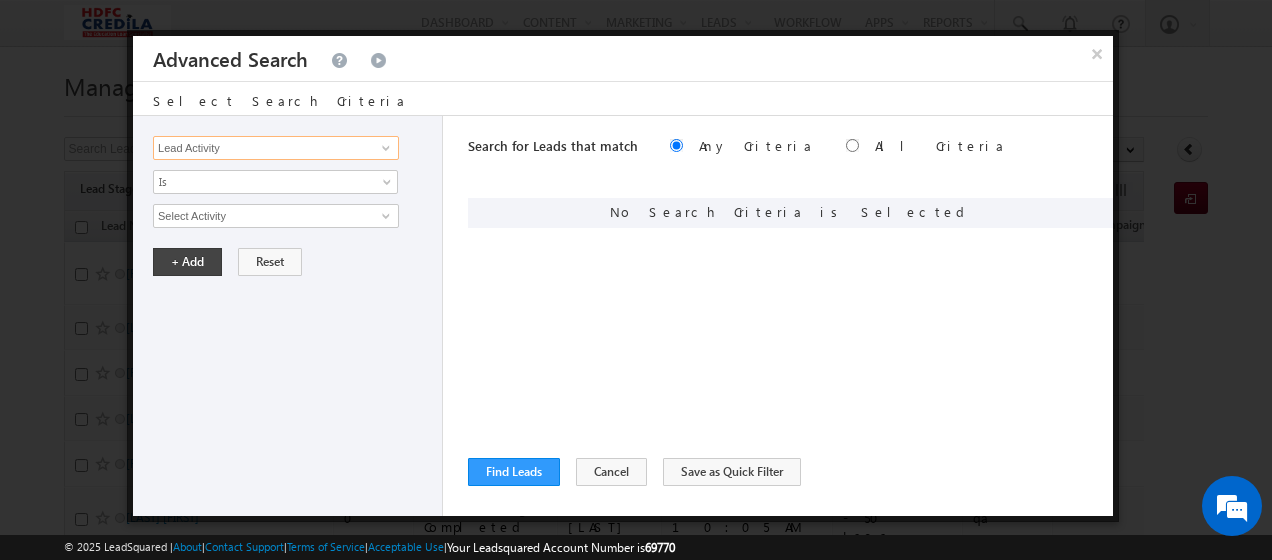click on "Lead Activity" at bounding box center (276, 148) 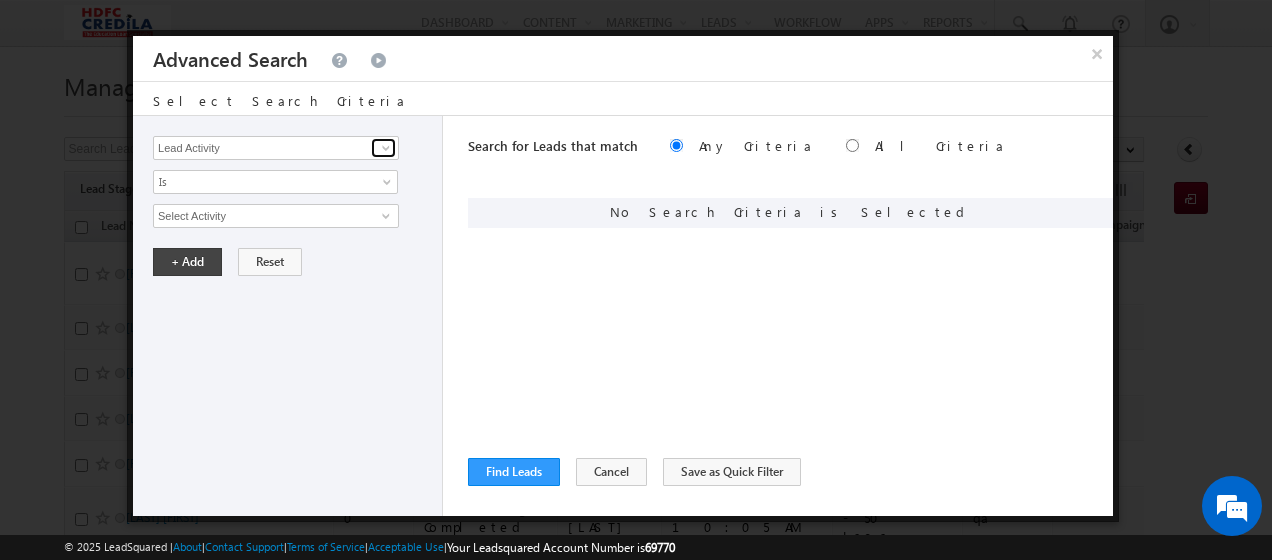 click at bounding box center (386, 148) 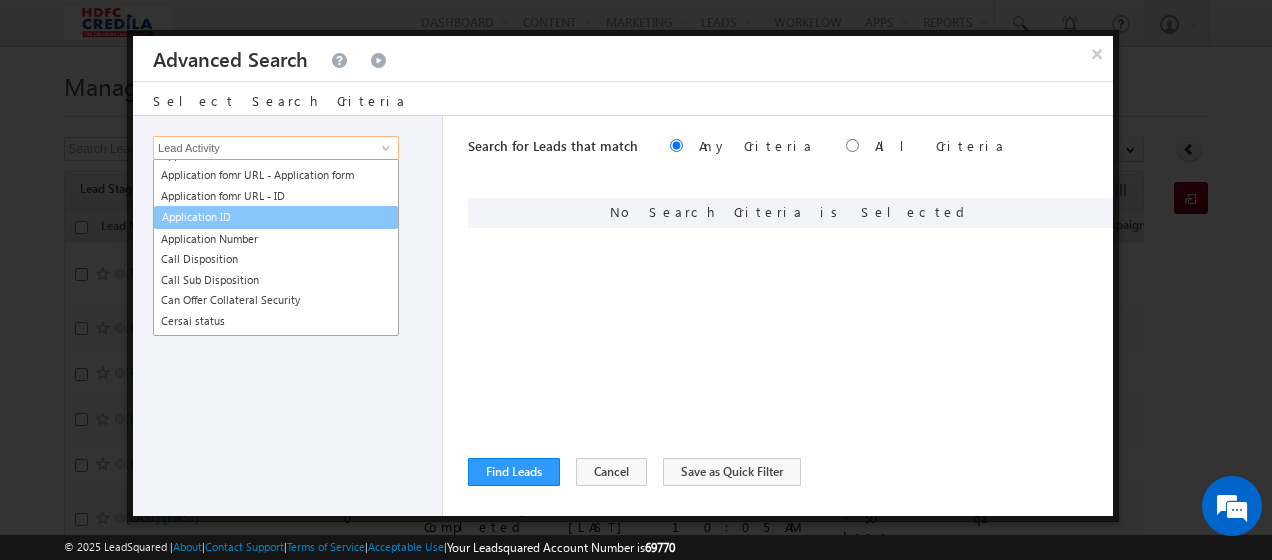 scroll, scrollTop: 501, scrollLeft: 0, axis: vertical 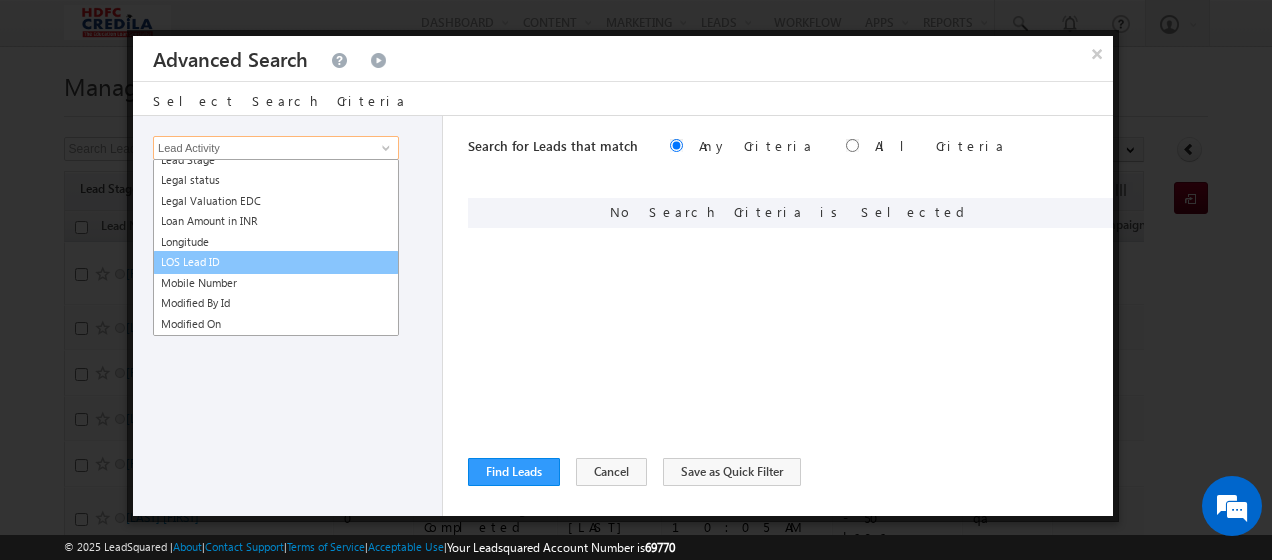 click on "LOS Lead ID" at bounding box center (276, 262) 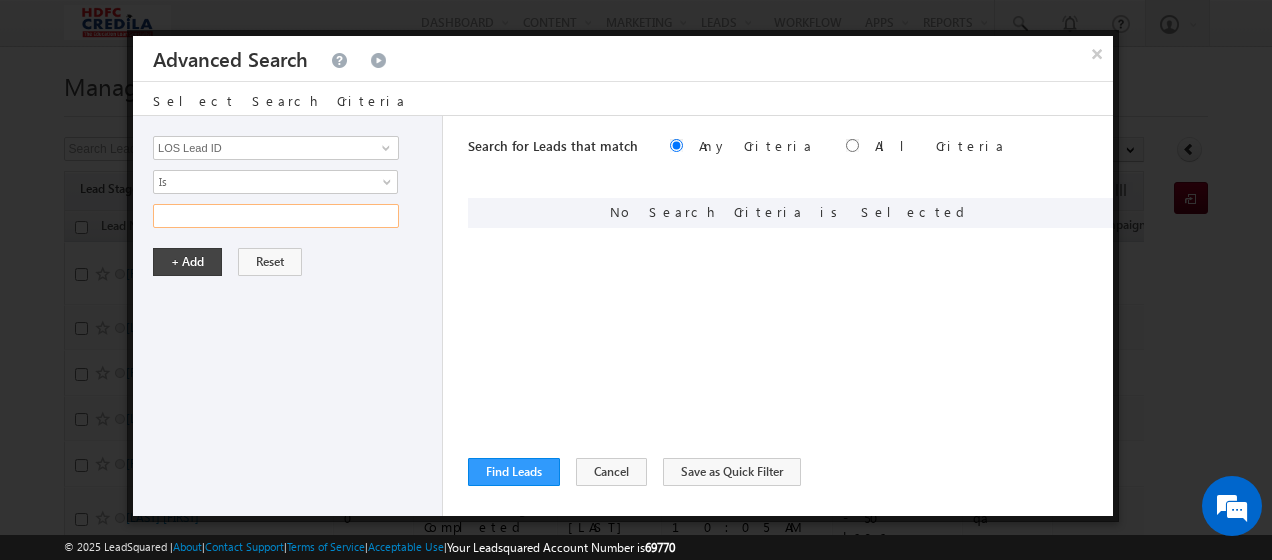 click at bounding box center (276, 216) 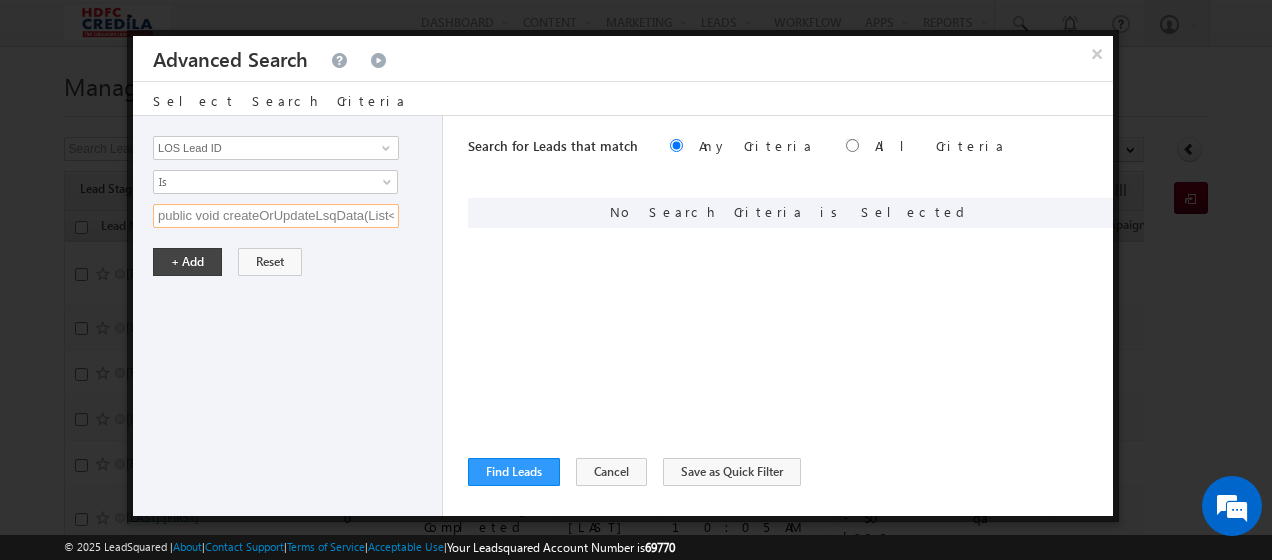 scroll, scrollTop: 0, scrollLeft: 1118, axis: horizontal 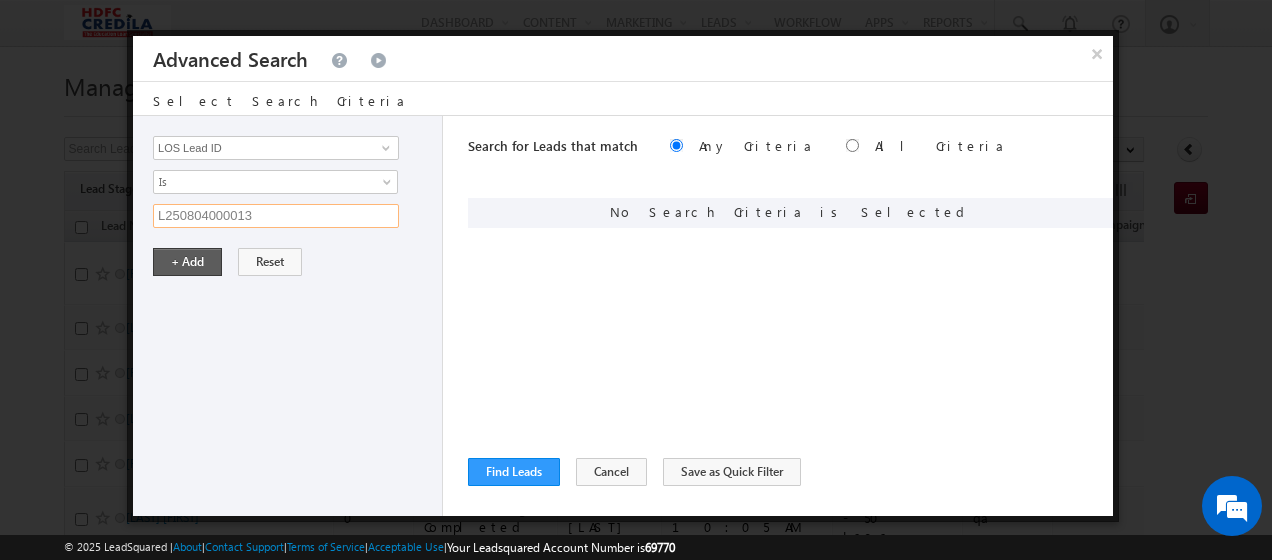 type on "L250804000013" 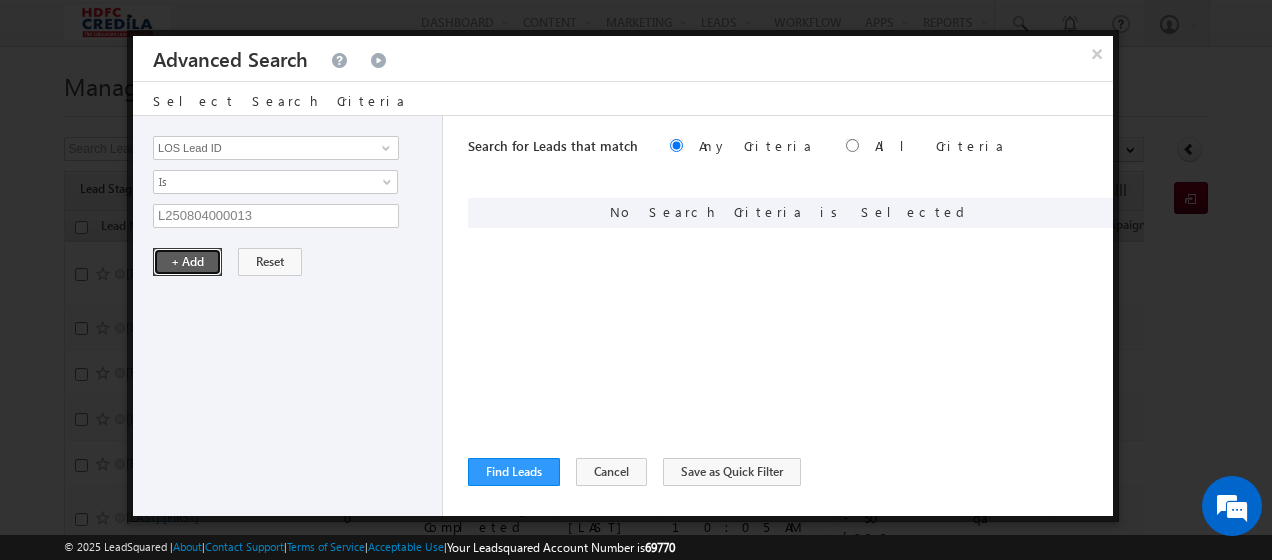 click on "+ Add" at bounding box center [187, 262] 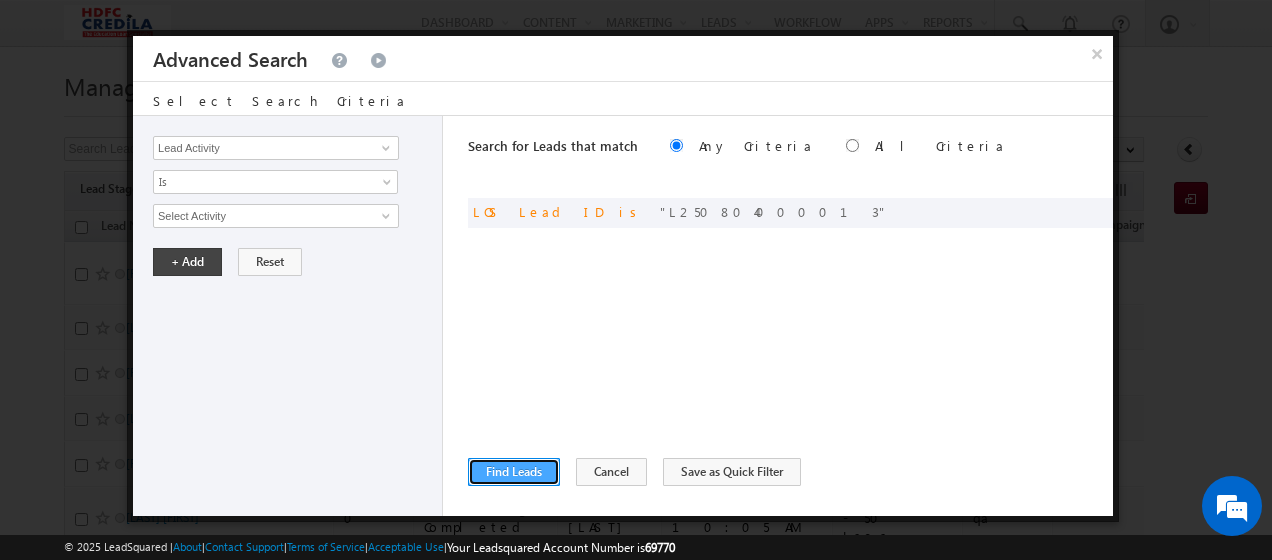 click on "Find Leads" at bounding box center (514, 472) 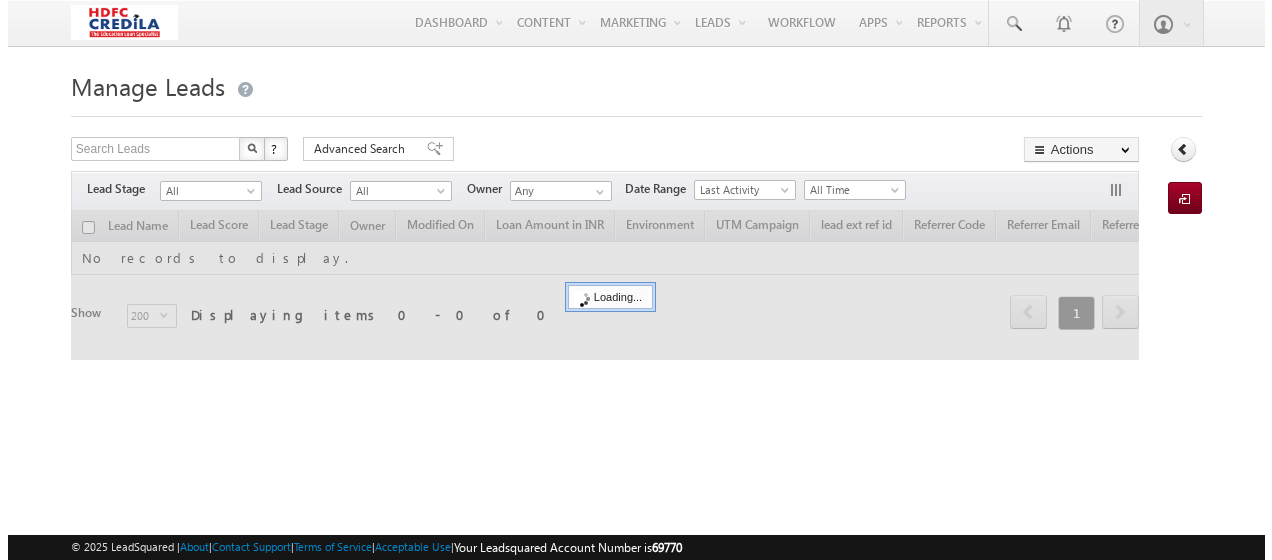 scroll, scrollTop: 0, scrollLeft: 0, axis: both 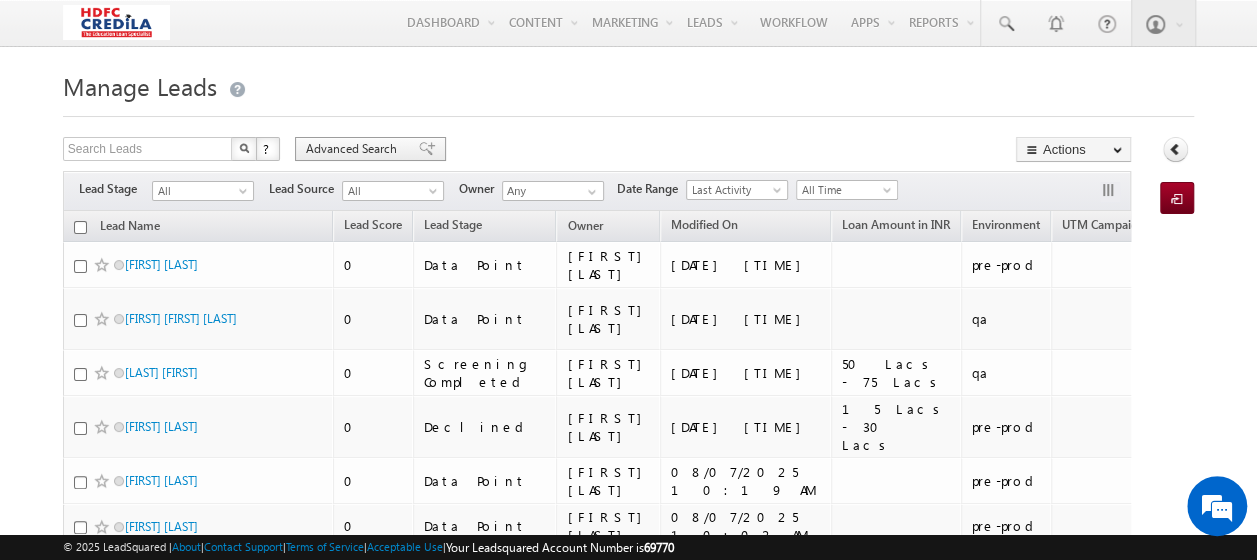 click on "Advanced Search" at bounding box center [370, 149] 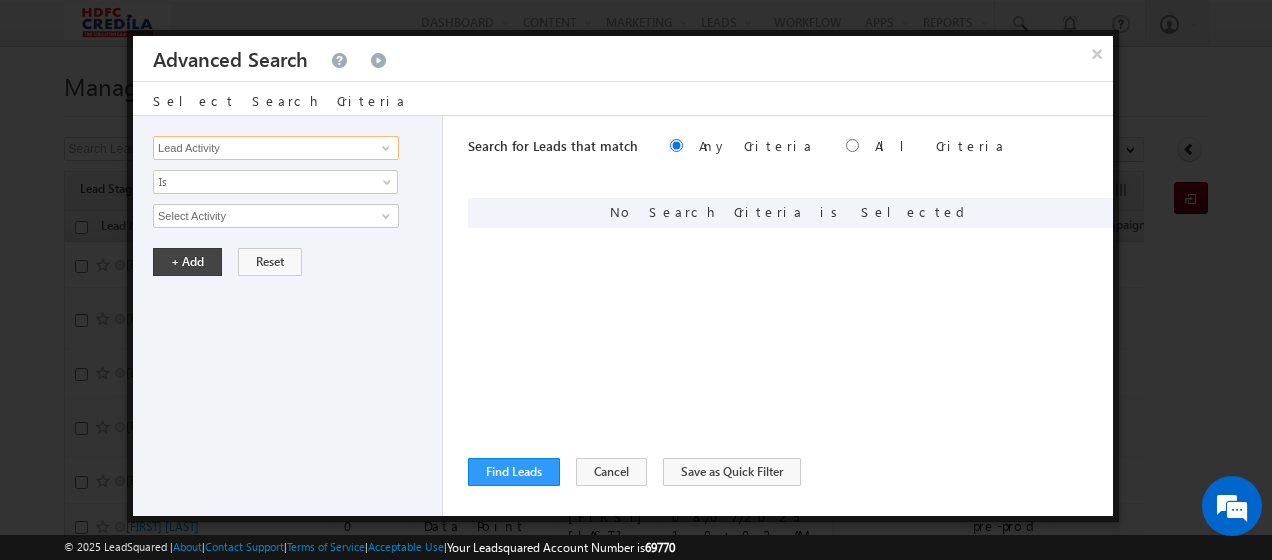 click on "Lead Activity" at bounding box center [276, 148] 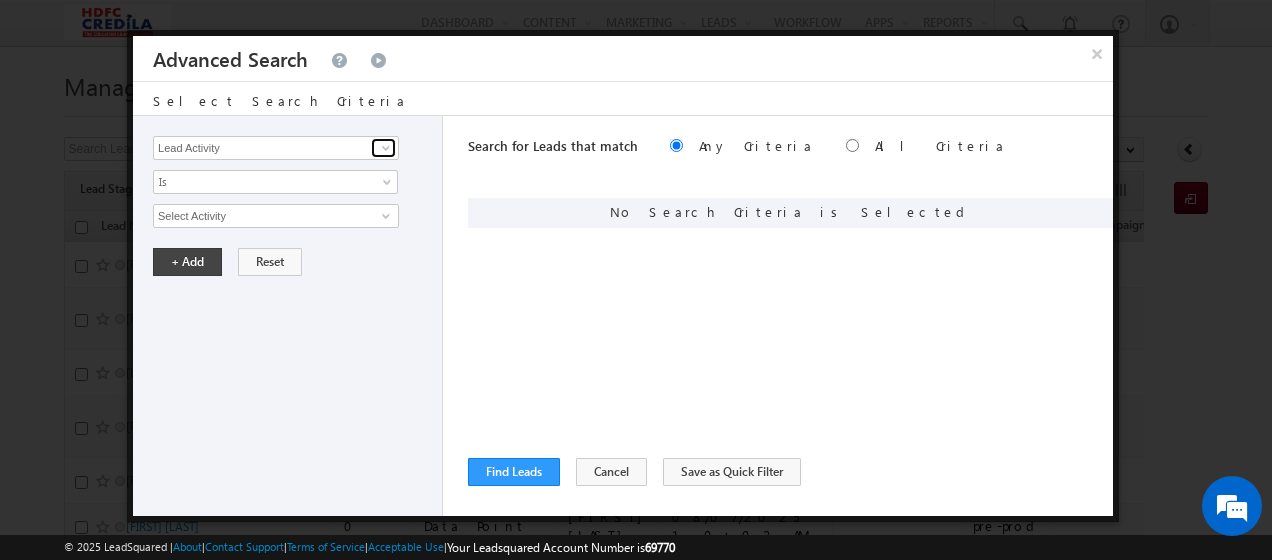 click at bounding box center [386, 148] 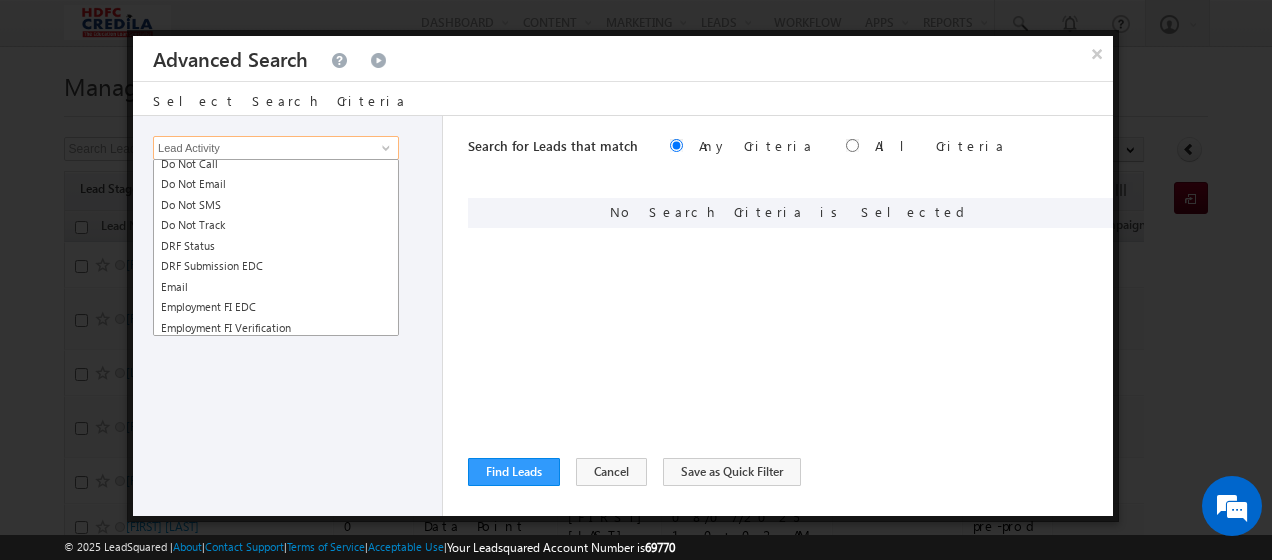 scroll, scrollTop: 1102, scrollLeft: 0, axis: vertical 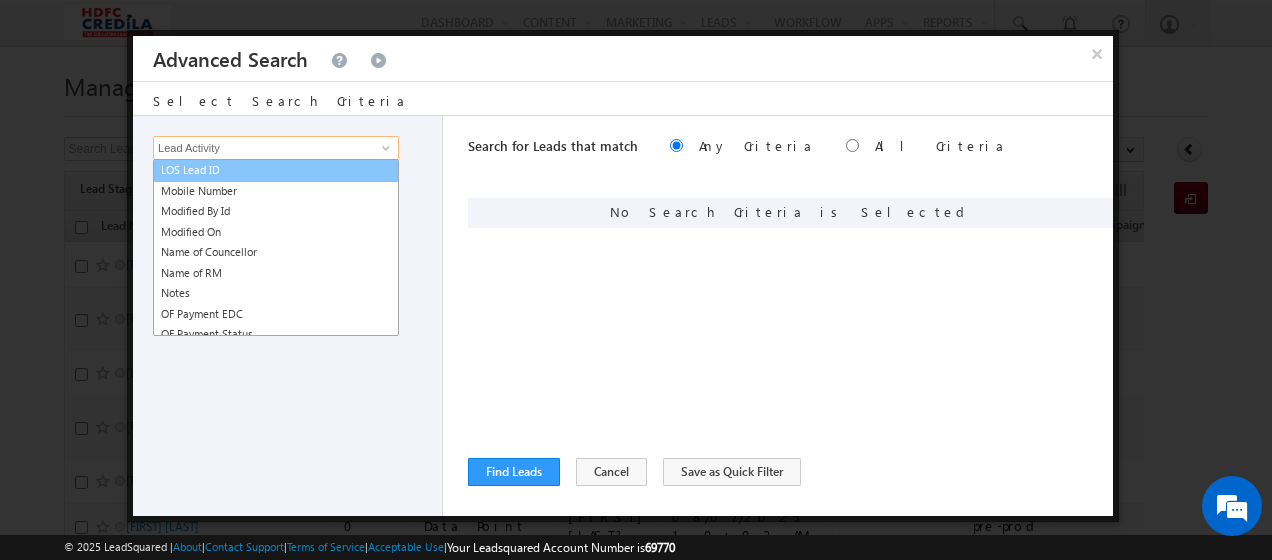 click on "LOS Lead ID" at bounding box center (276, 170) 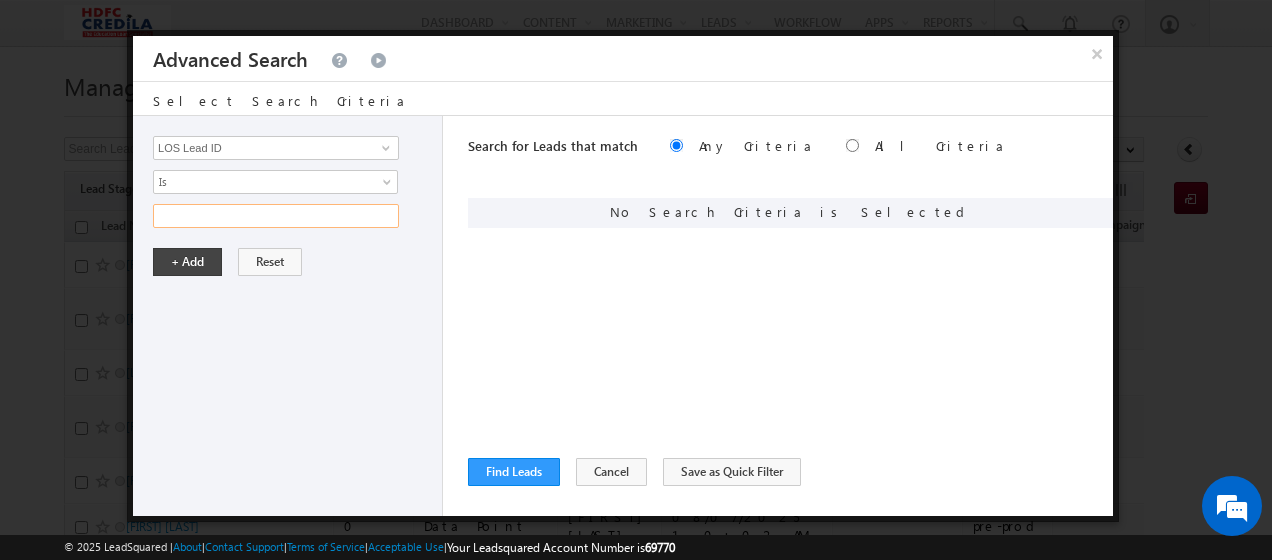 click at bounding box center (276, 216) 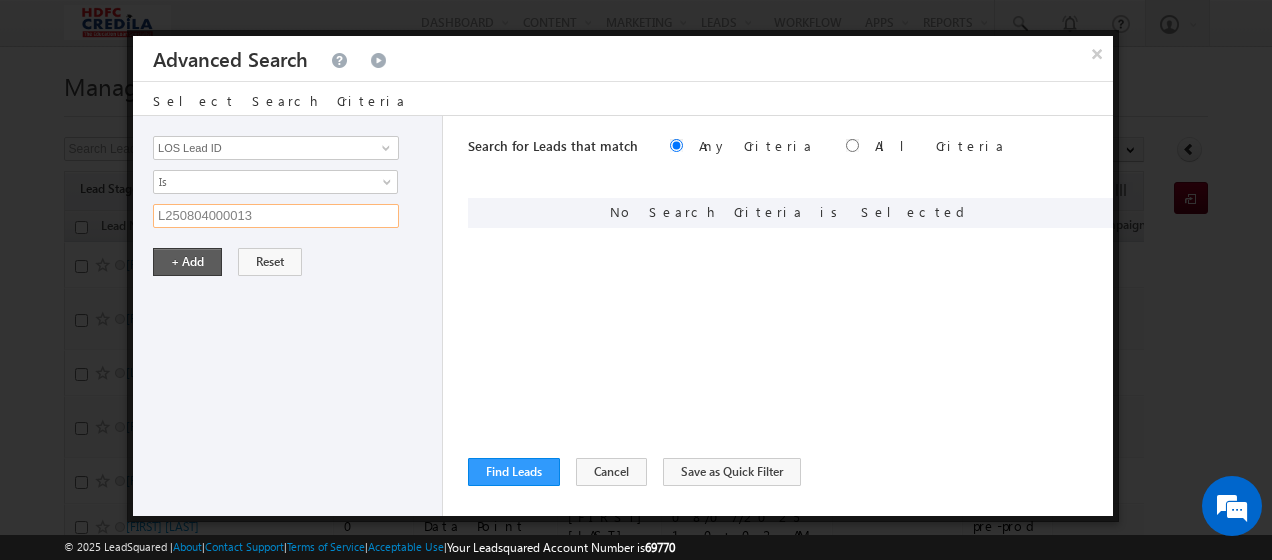 type on "L250804000013" 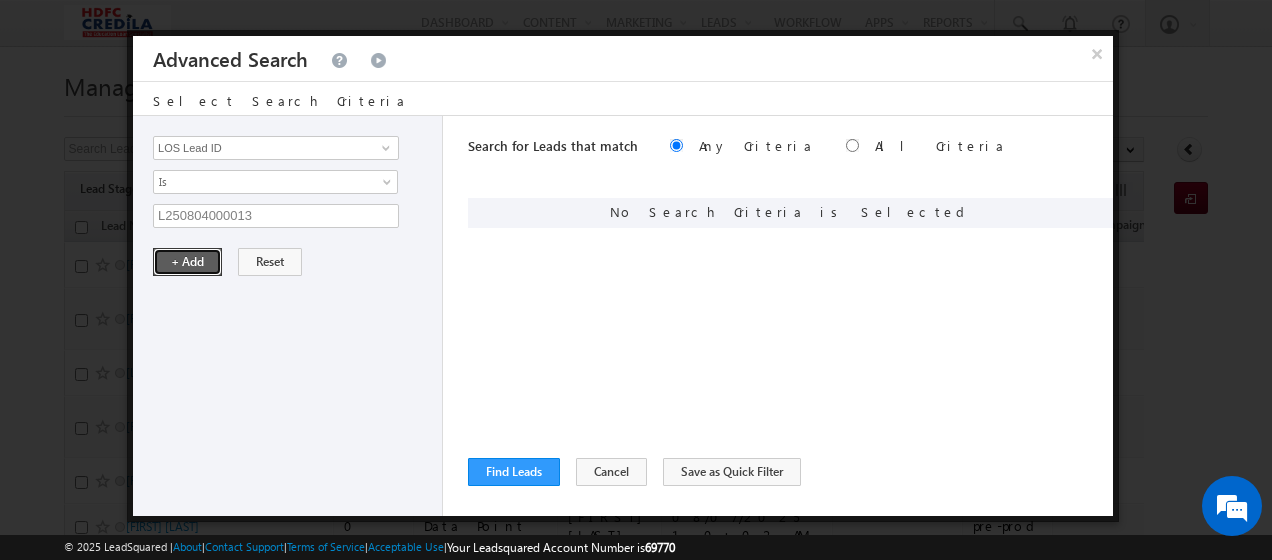 click on "+ Add" at bounding box center (187, 262) 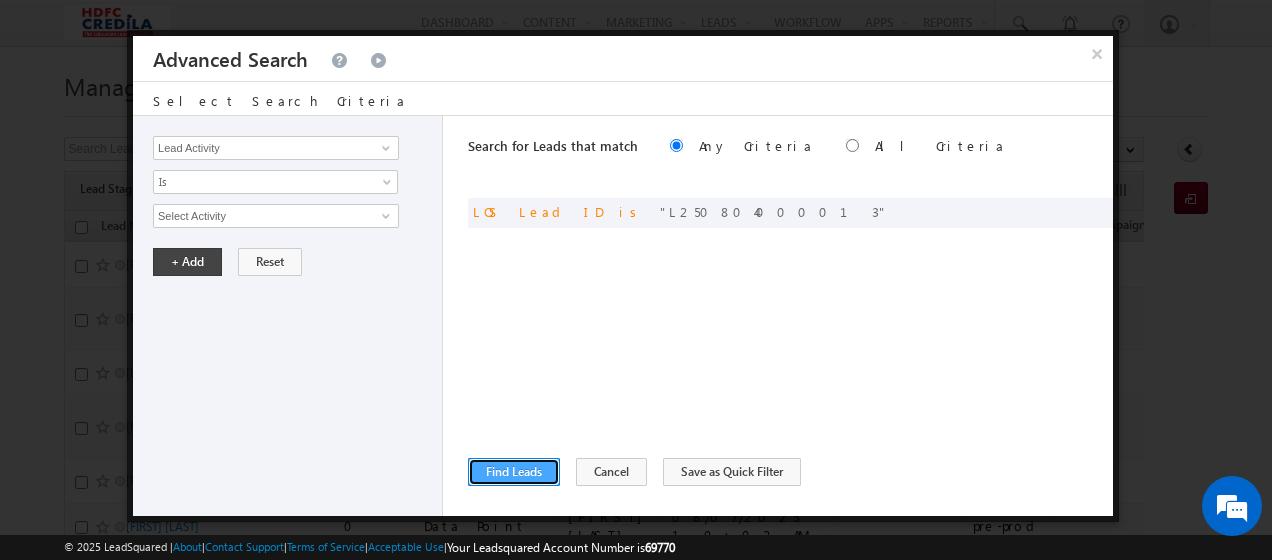 click on "Find Leads" at bounding box center [514, 472] 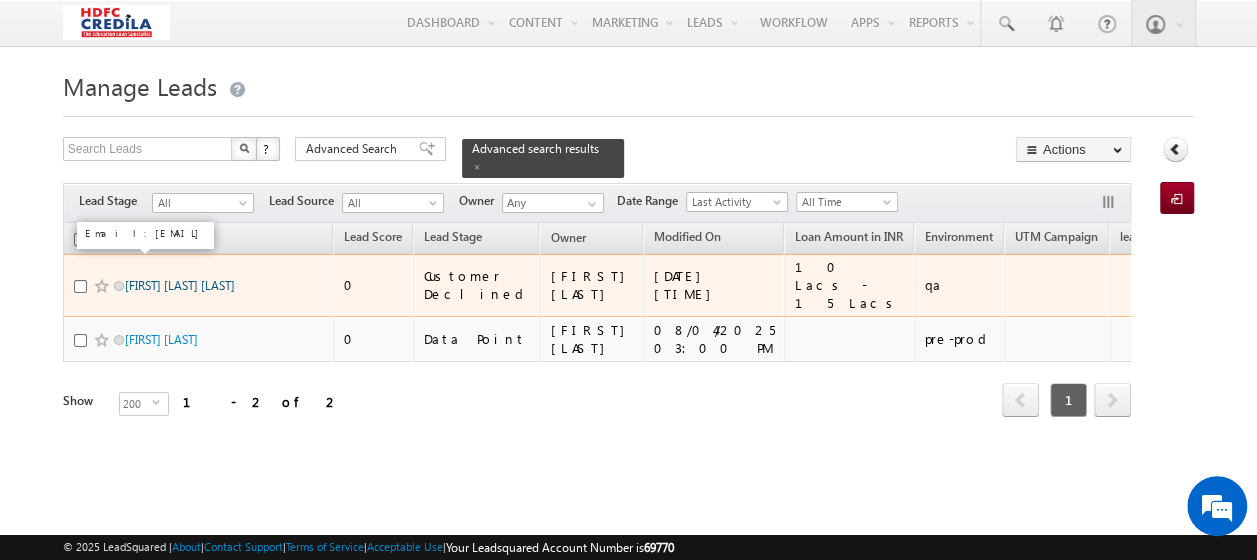 click on "Payal Janardan Naik" at bounding box center [180, 285] 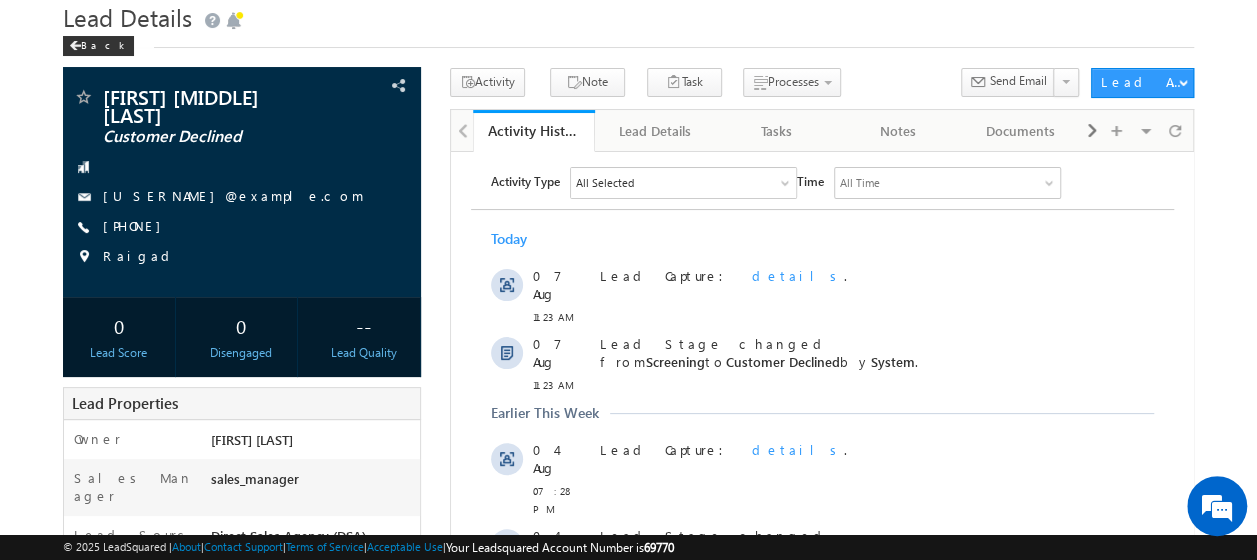 scroll, scrollTop: 100, scrollLeft: 0, axis: vertical 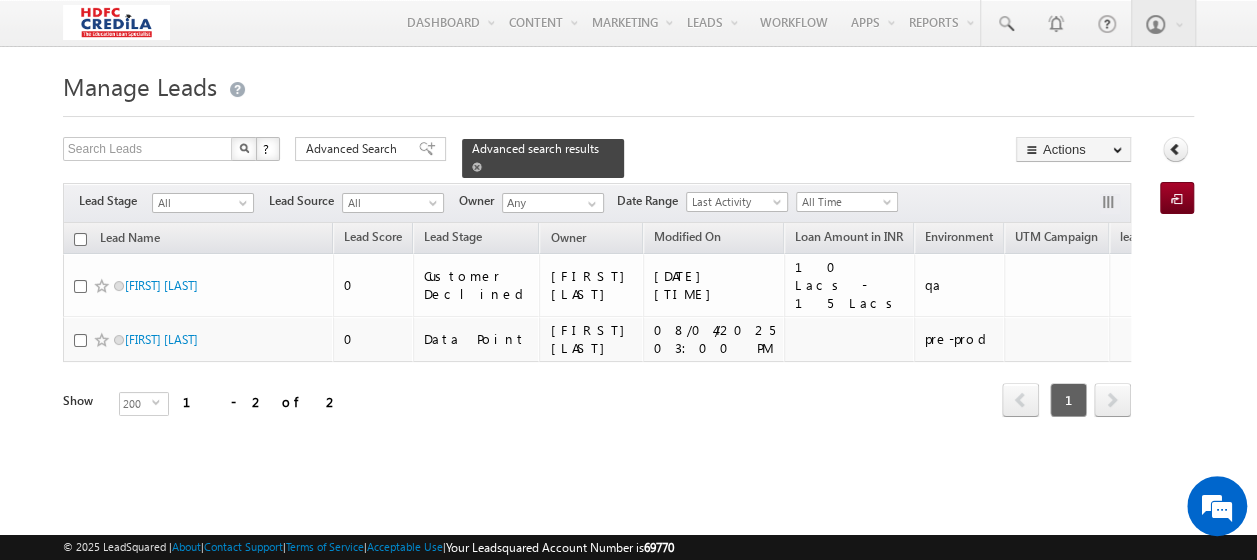 click on "Advanced search results" at bounding box center [535, 148] 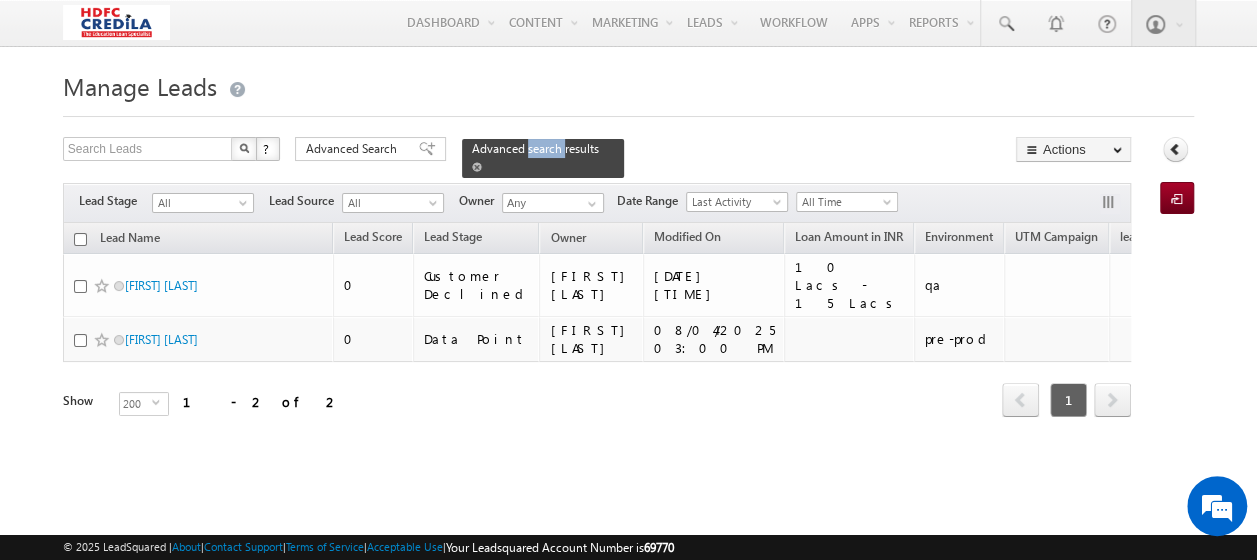 click on "Advanced search results" at bounding box center (535, 148) 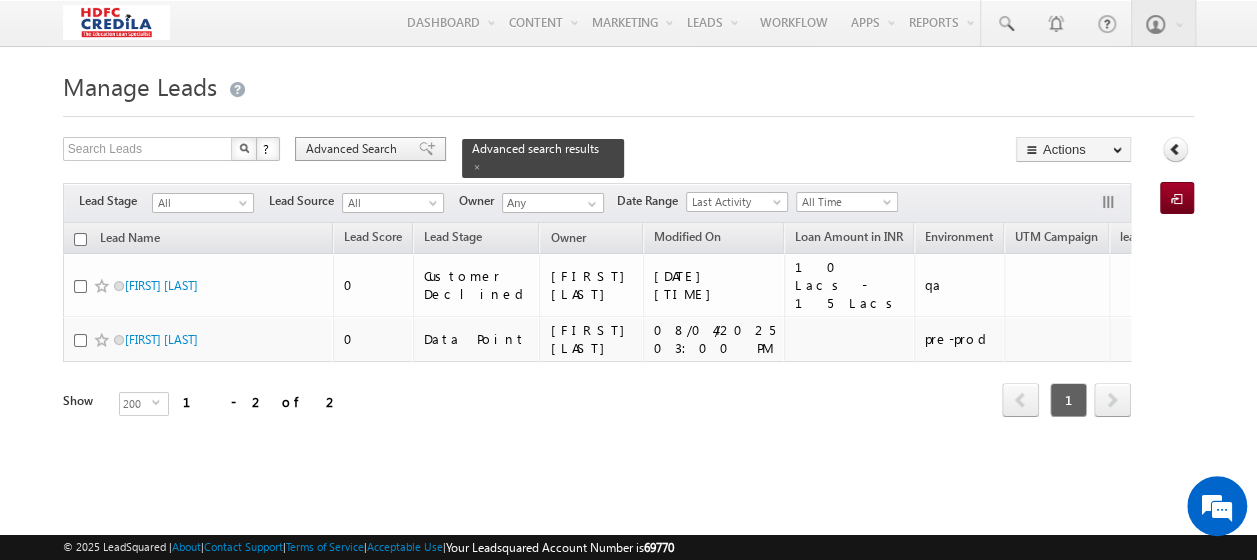 drag, startPoint x: 516, startPoint y: 146, endPoint x: 368, endPoint y: 150, distance: 148.05405 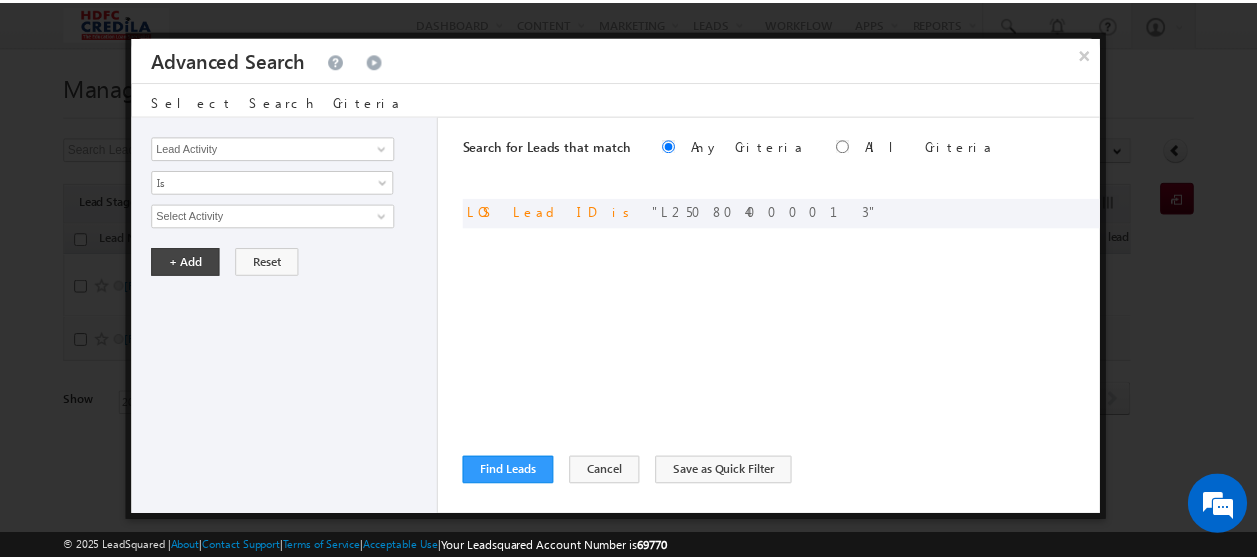 scroll, scrollTop: 0, scrollLeft: 0, axis: both 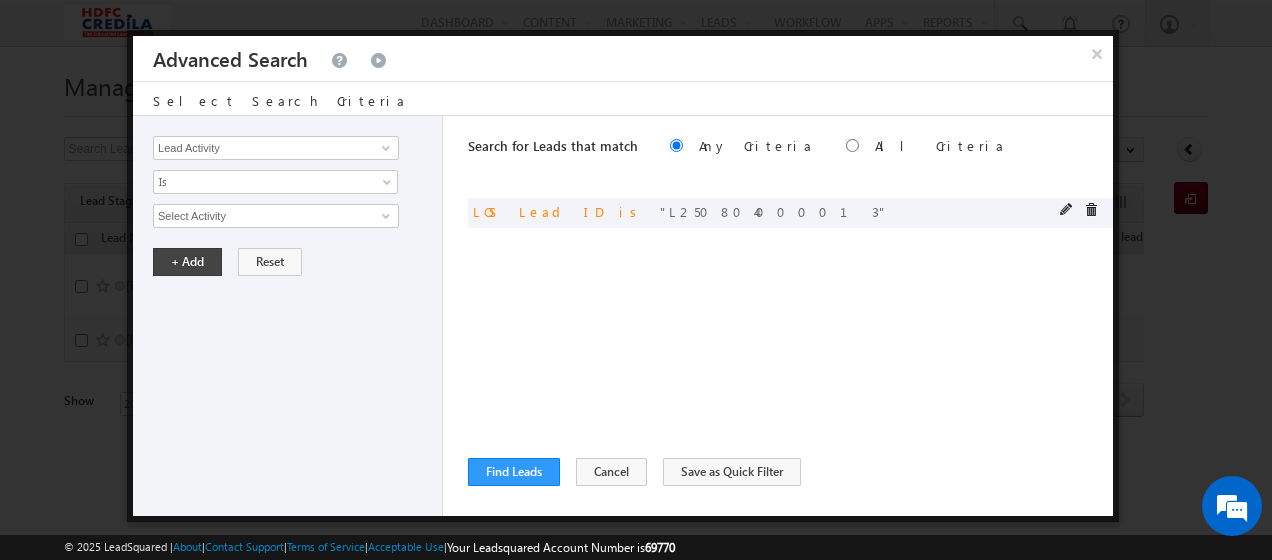 click on "LOS Lead ID" at bounding box center (538, 211) 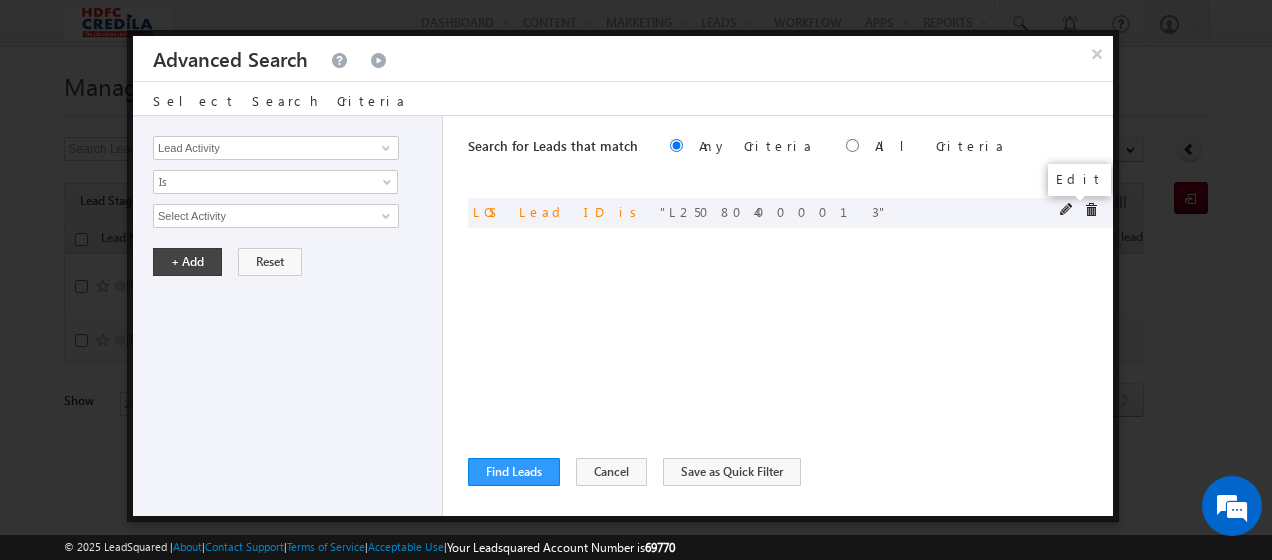 click at bounding box center (1067, 210) 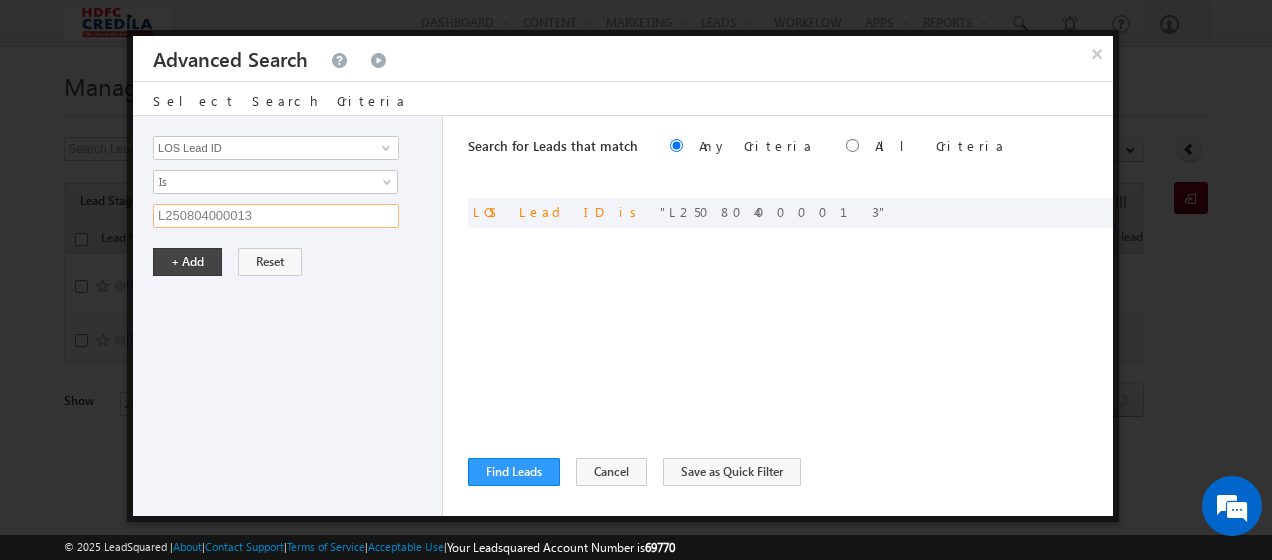 drag, startPoint x: 265, startPoint y: 215, endPoint x: 66, endPoint y: 212, distance: 199.02261 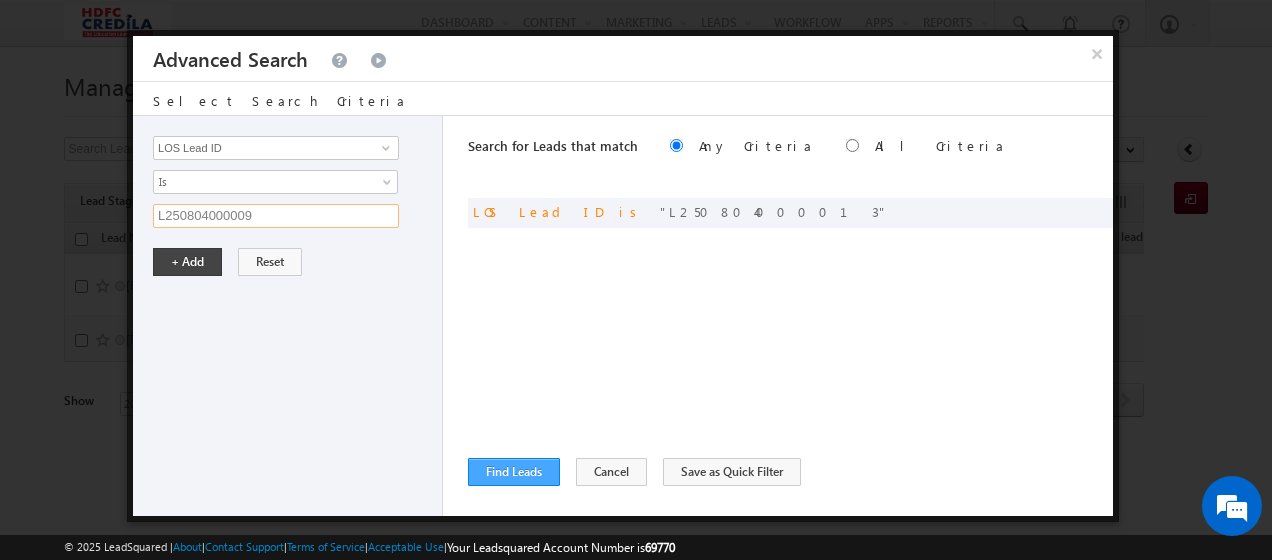 type on "L250804000009" 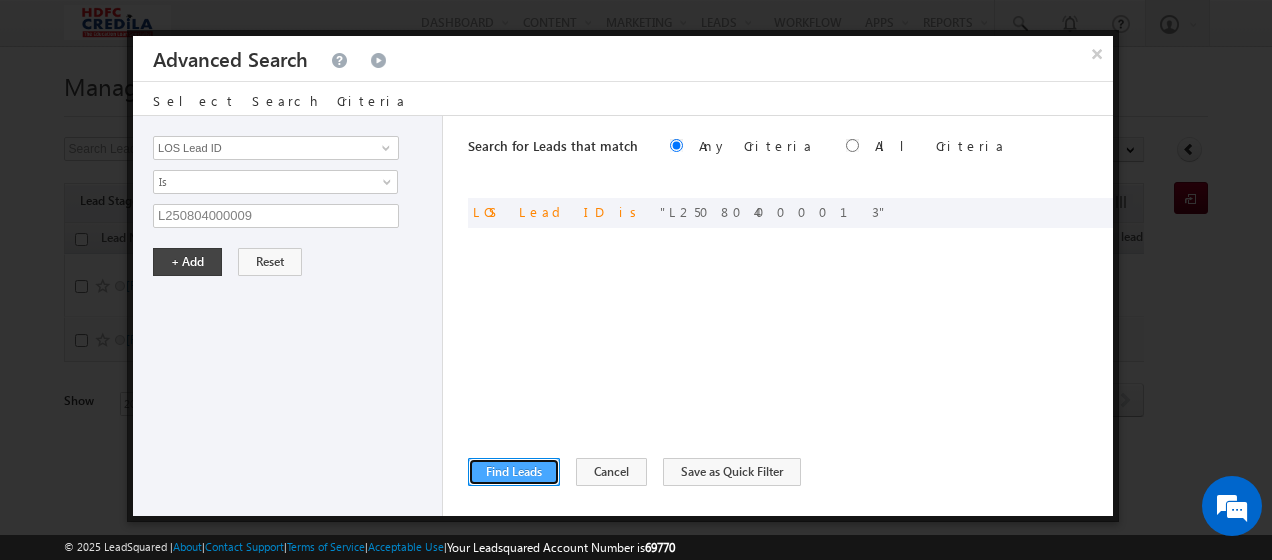 click on "Find Leads" at bounding box center (514, 472) 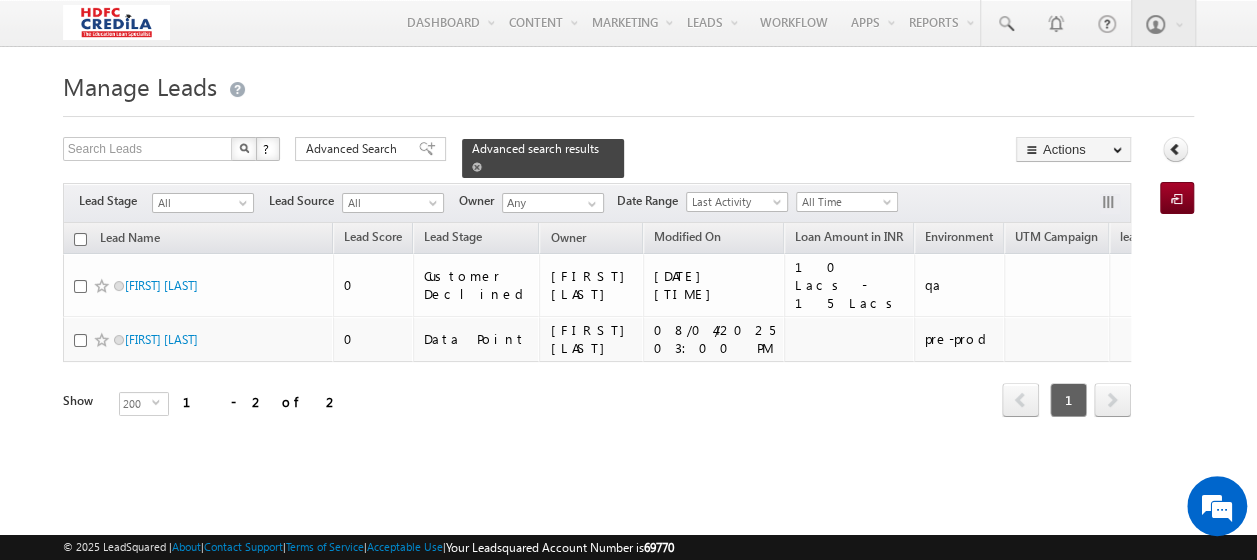click on "Advanced search results" at bounding box center (535, 148) 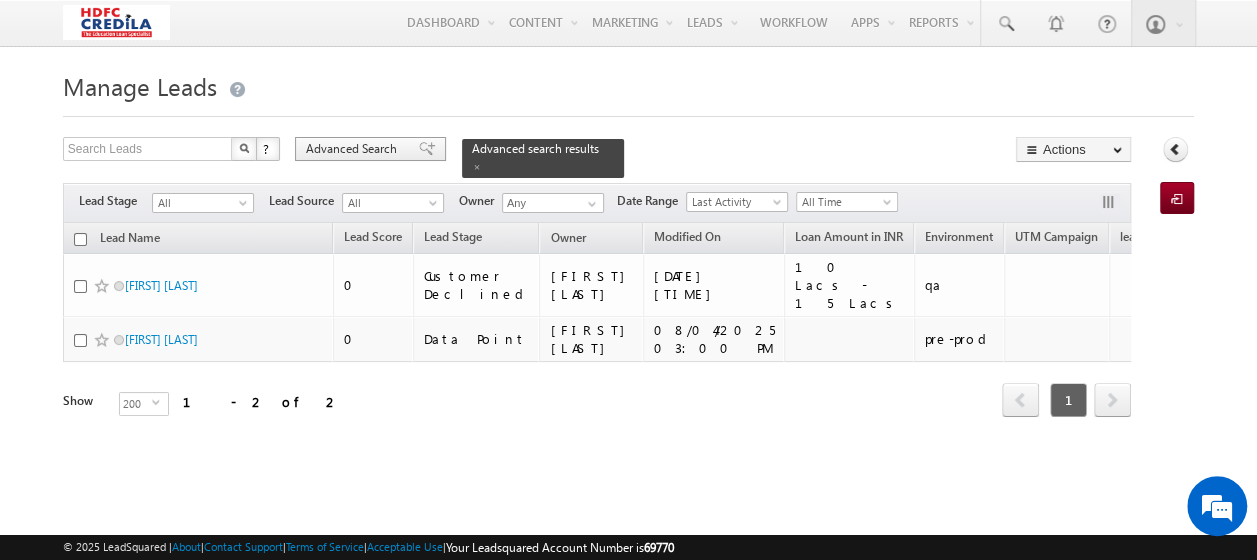 click at bounding box center (427, 149) 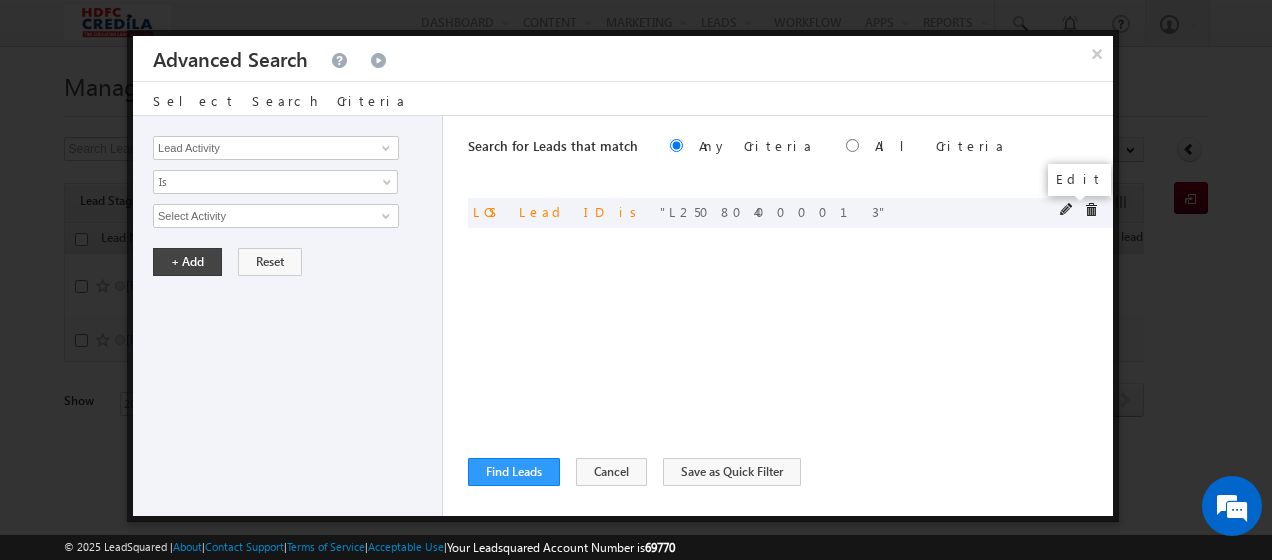 click at bounding box center (1067, 210) 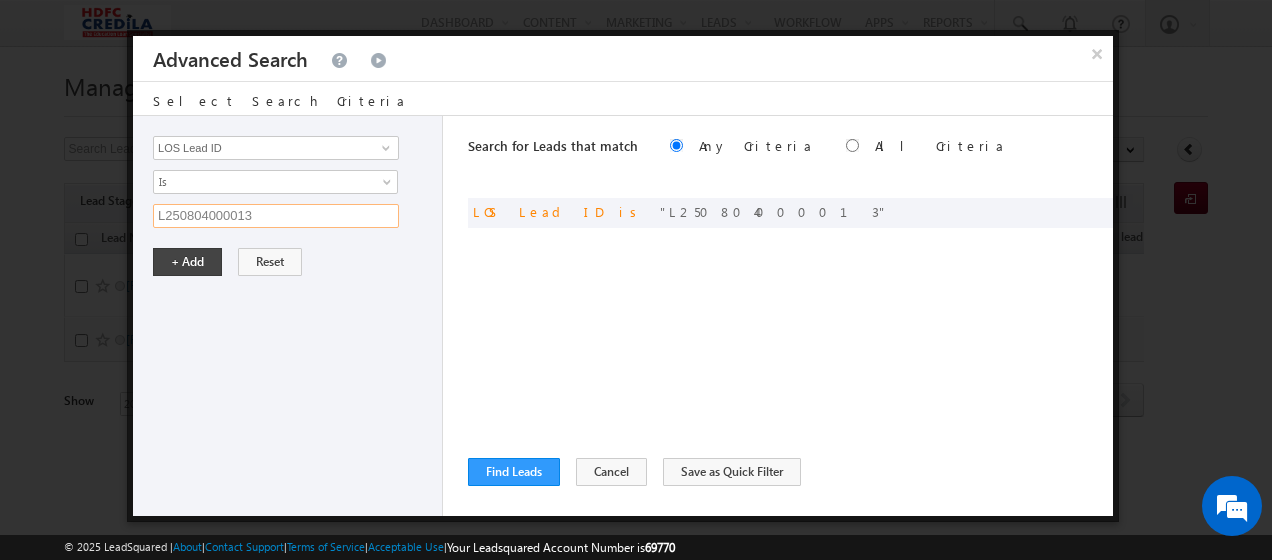 drag, startPoint x: 282, startPoint y: 212, endPoint x: 52, endPoint y: 229, distance: 230.62741 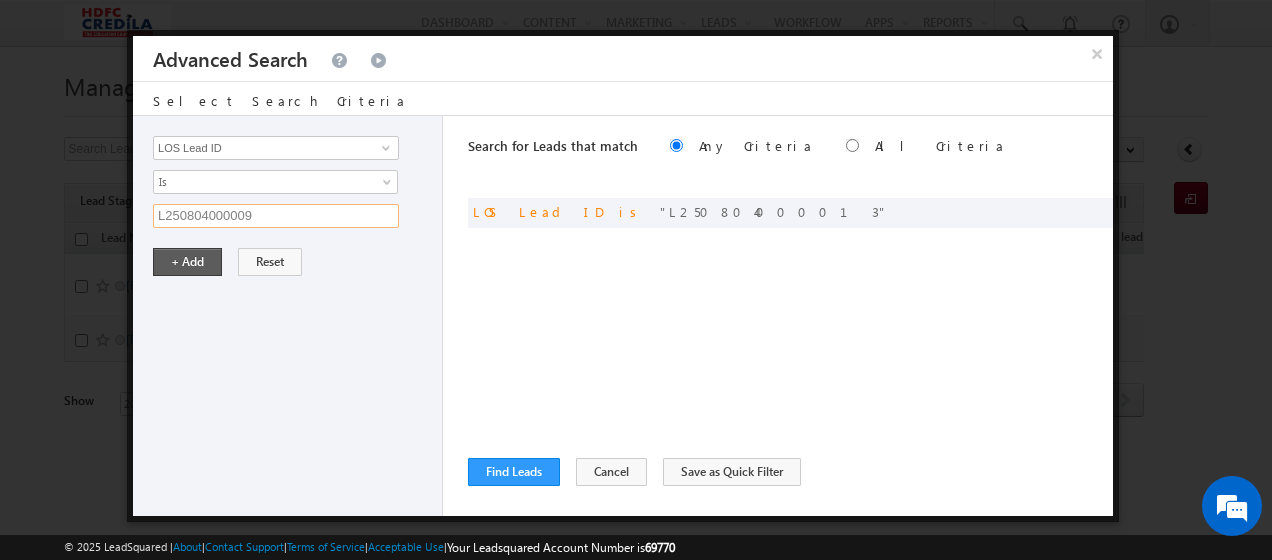 type on "L250804000009" 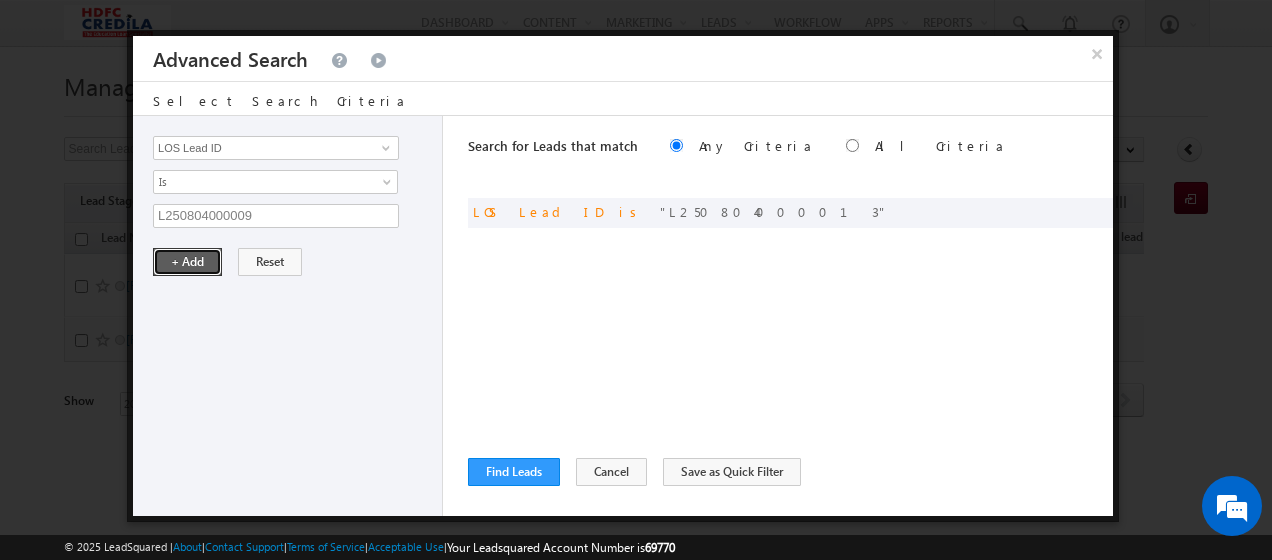 click on "+ Add" at bounding box center [187, 262] 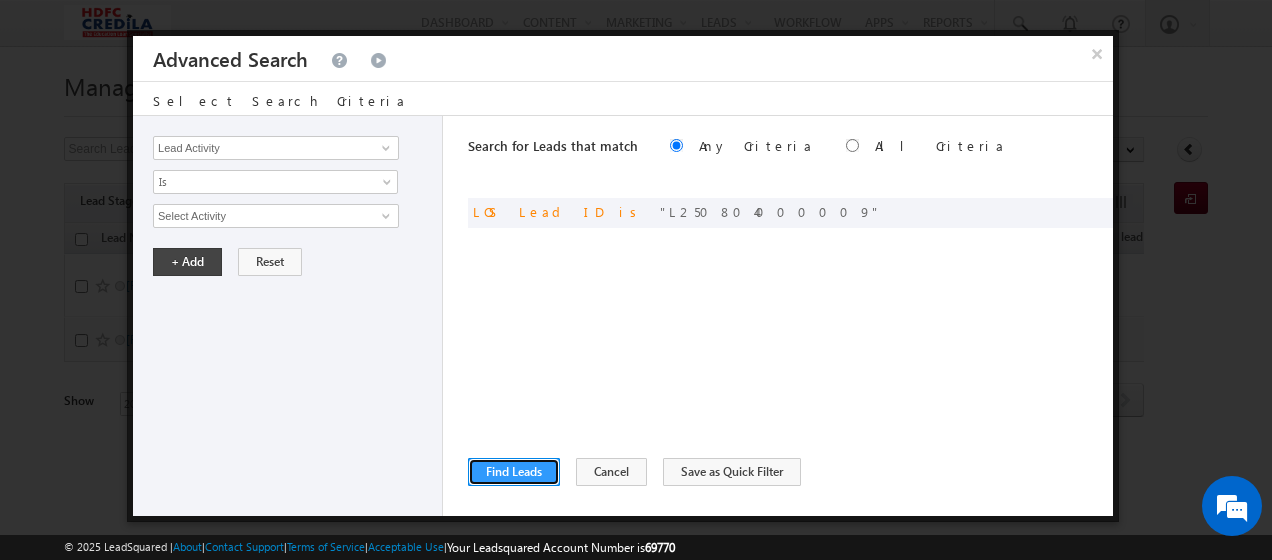 drag, startPoint x: 493, startPoint y: 464, endPoint x: 499, endPoint y: 442, distance: 22.803509 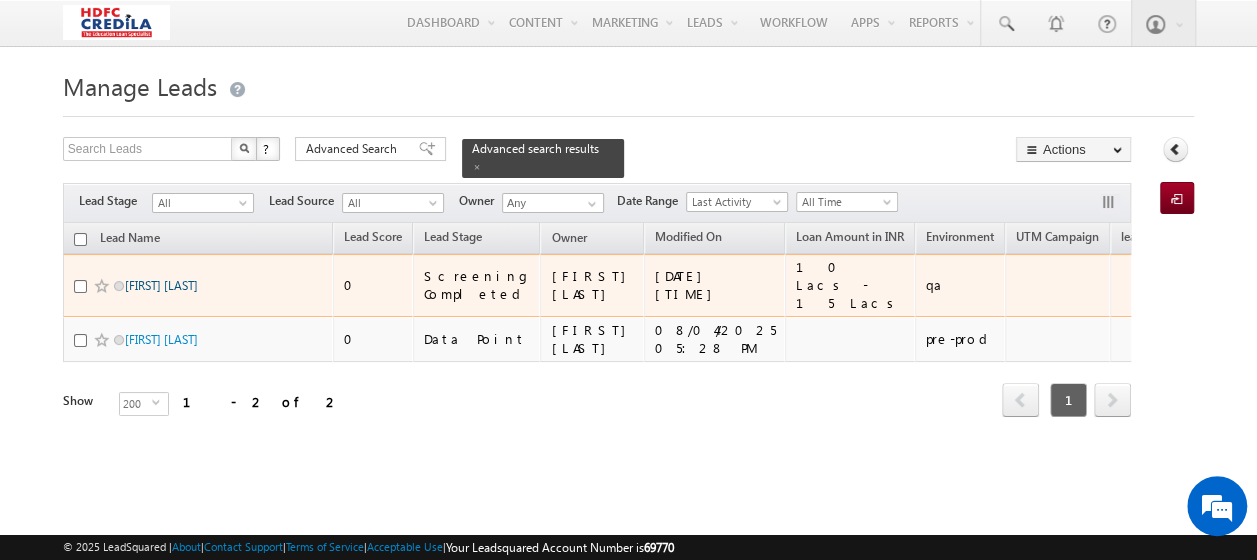 click on "[FIRST] [LAST]" at bounding box center (161, 285) 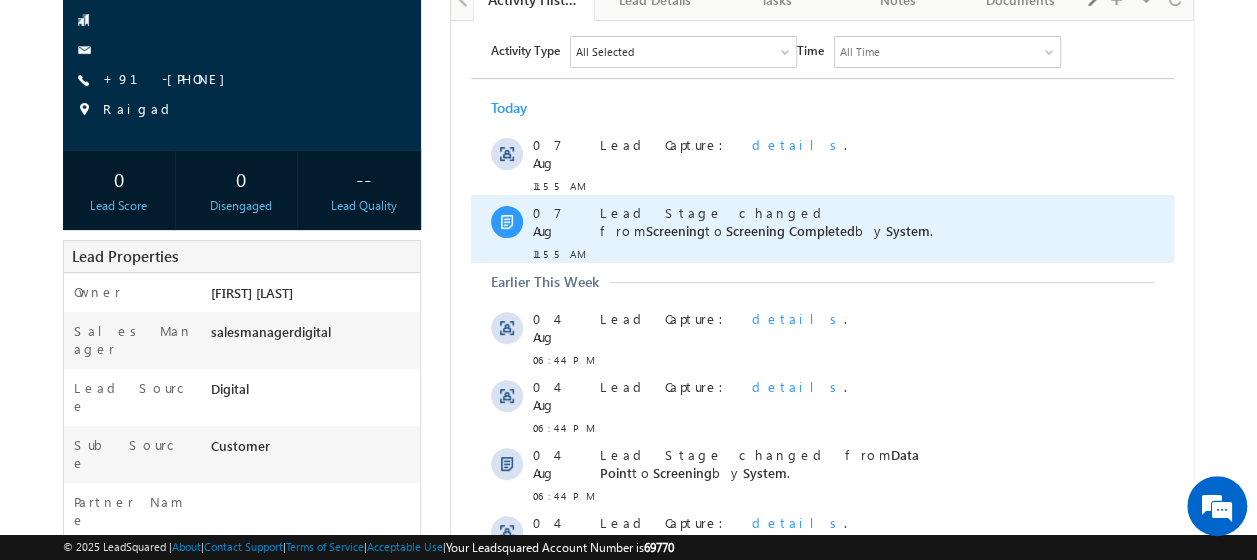scroll, scrollTop: 0, scrollLeft: 0, axis: both 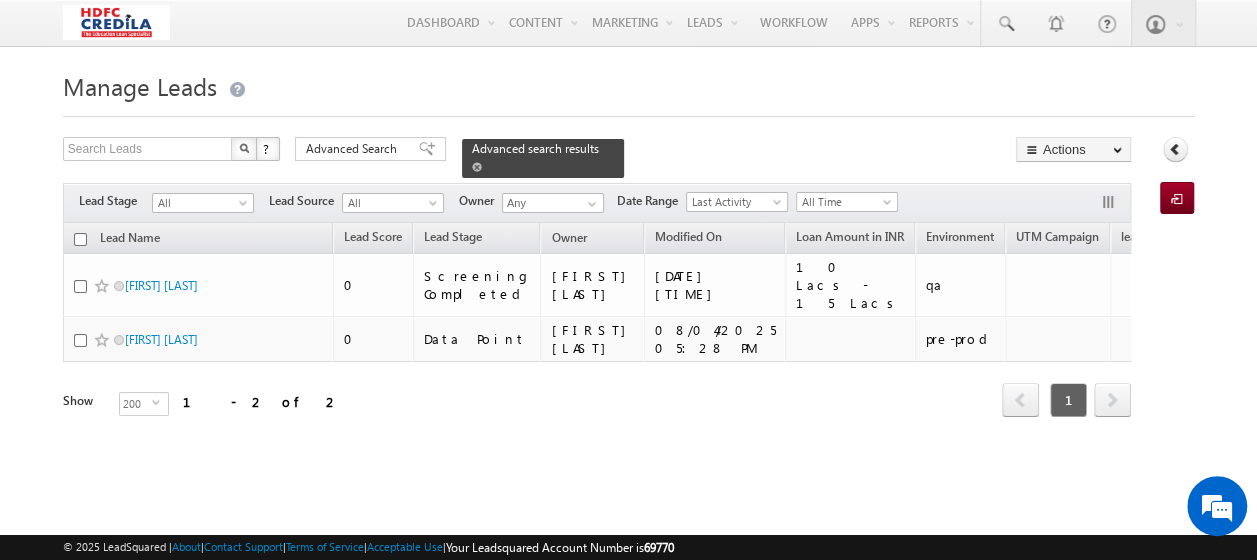 click on "Advanced search results" at bounding box center [535, 148] 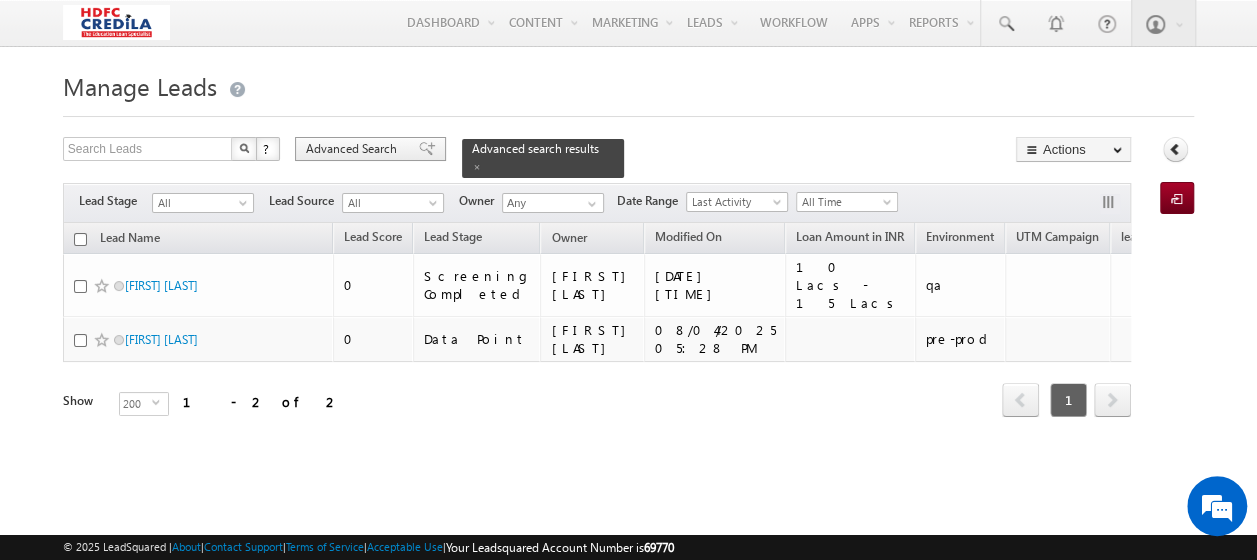 click on "Advanced Search" at bounding box center (354, 149) 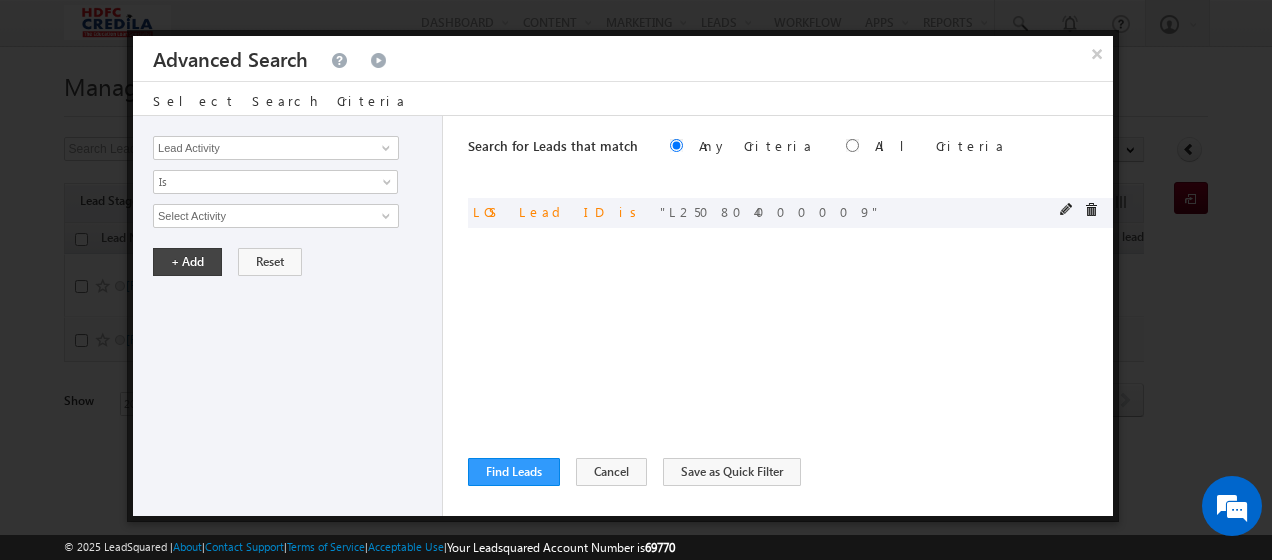 click on "L250804000009" at bounding box center [770, 211] 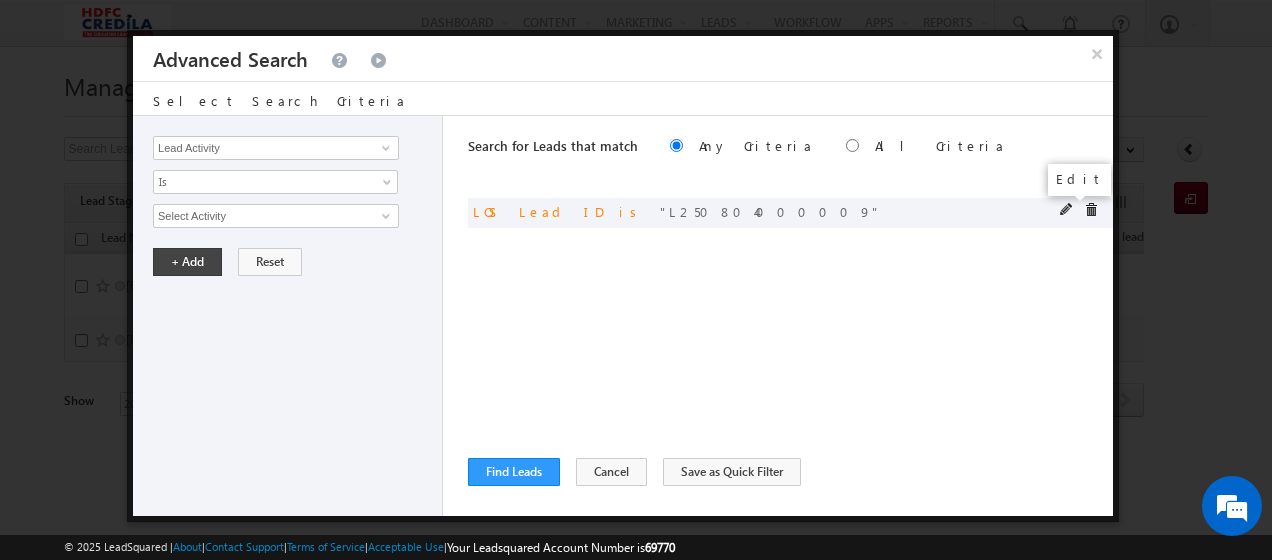 click at bounding box center (1067, 210) 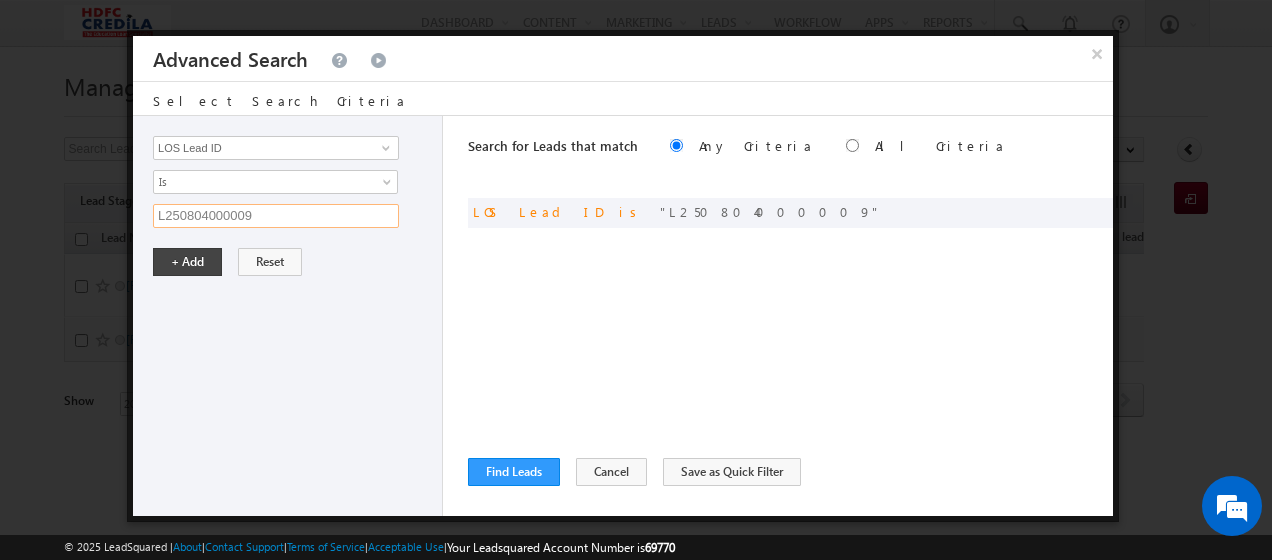 drag, startPoint x: 273, startPoint y: 221, endPoint x: 99, endPoint y: 208, distance: 174.48495 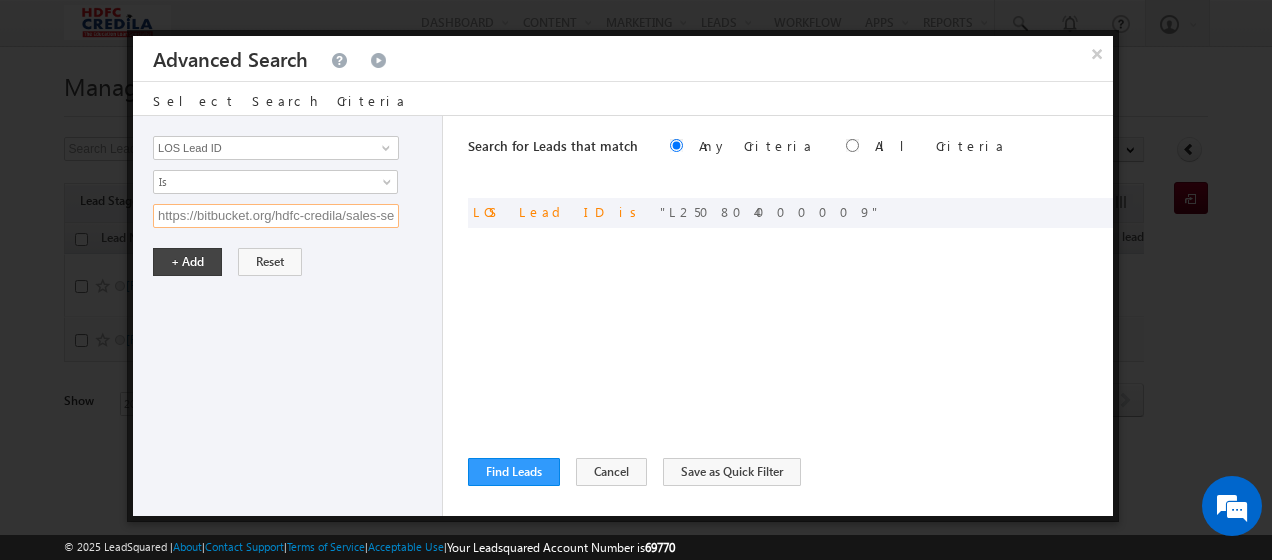 scroll, scrollTop: 0, scrollLeft: 138, axis: horizontal 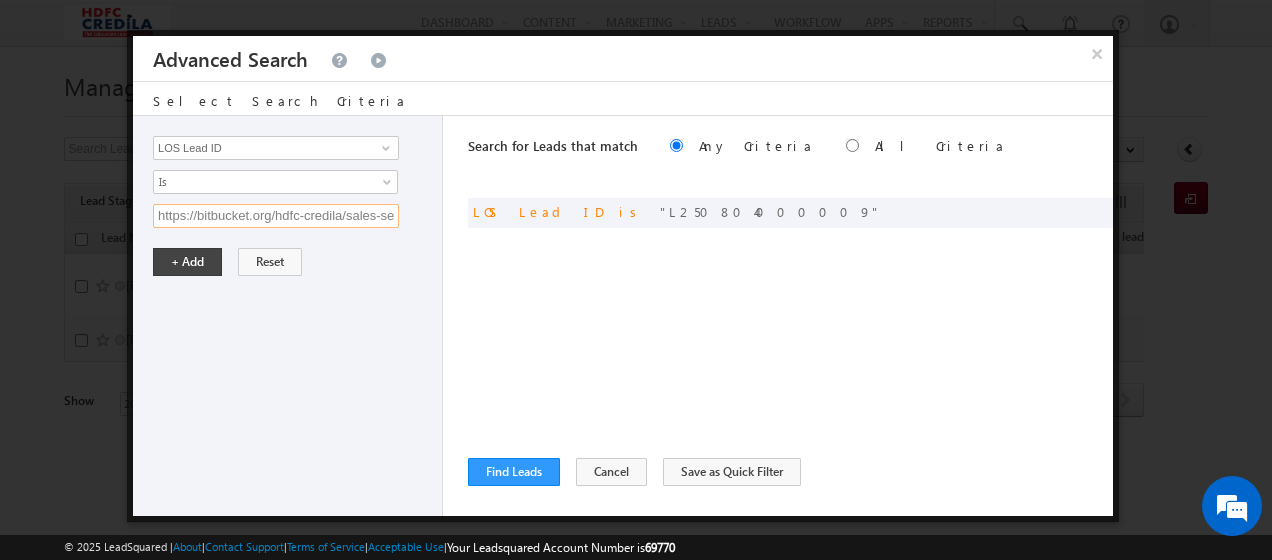 paste on "L250731000001" 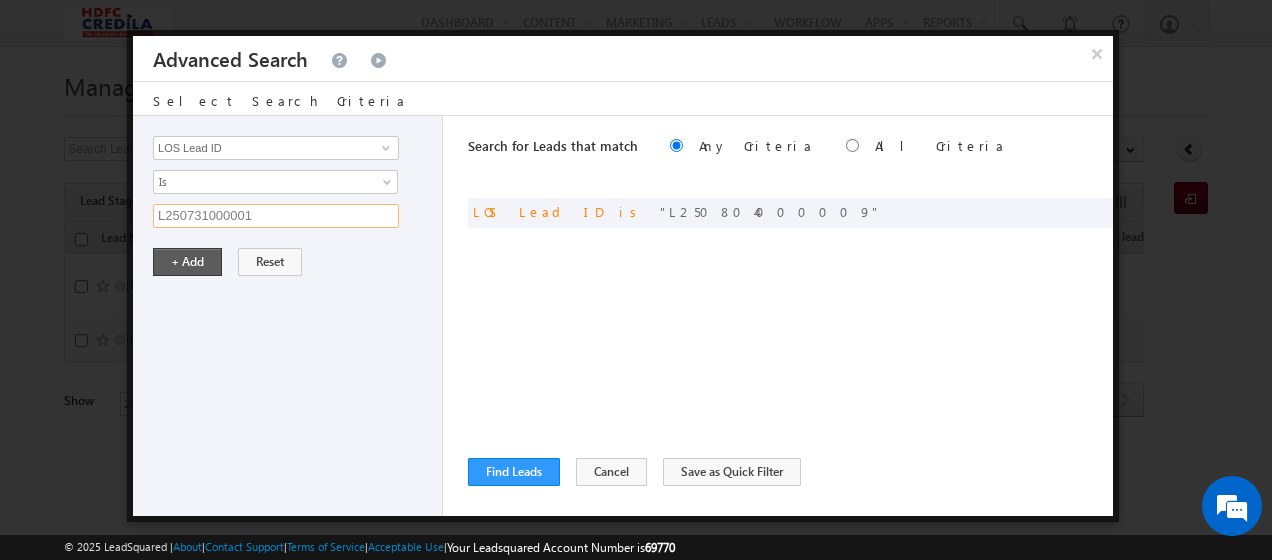 type on "L250731000001" 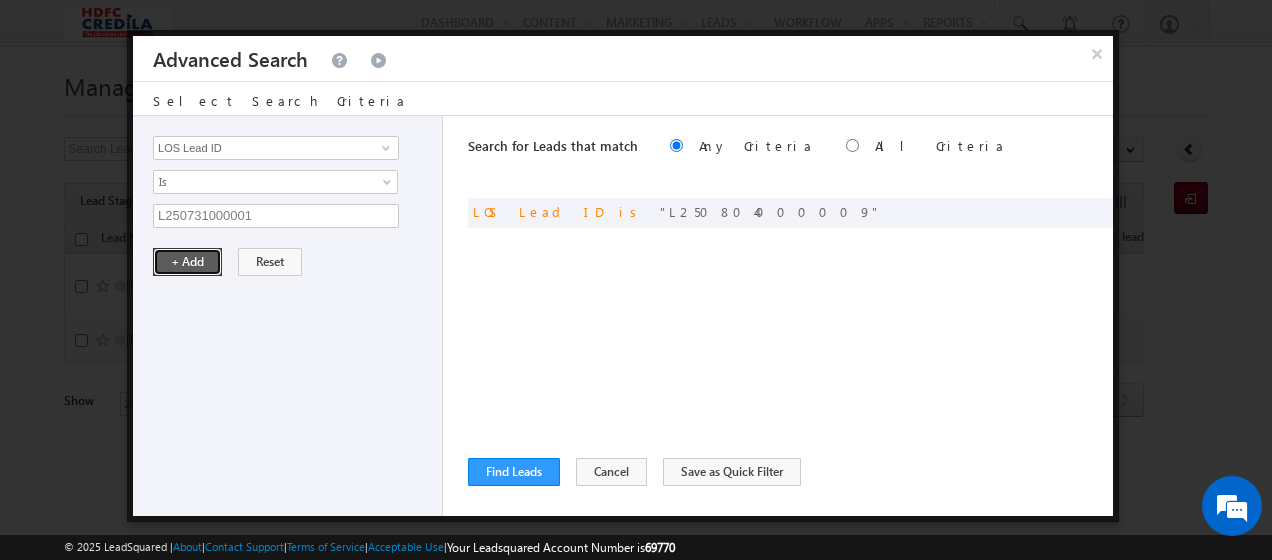 click on "+ Add" at bounding box center (187, 262) 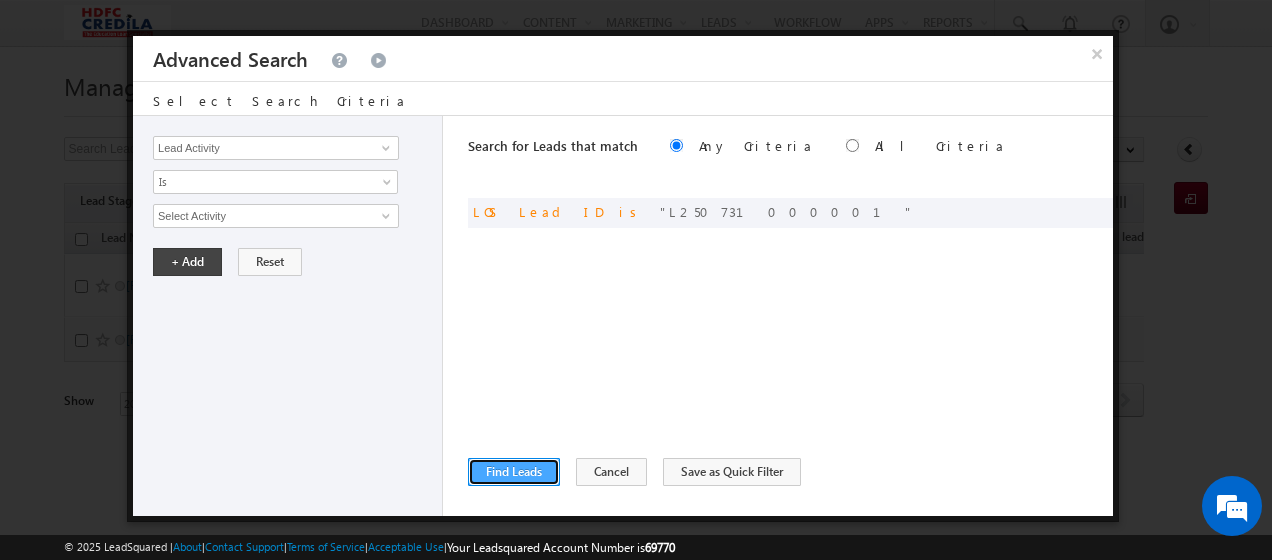 click on "Find Leads" at bounding box center (514, 472) 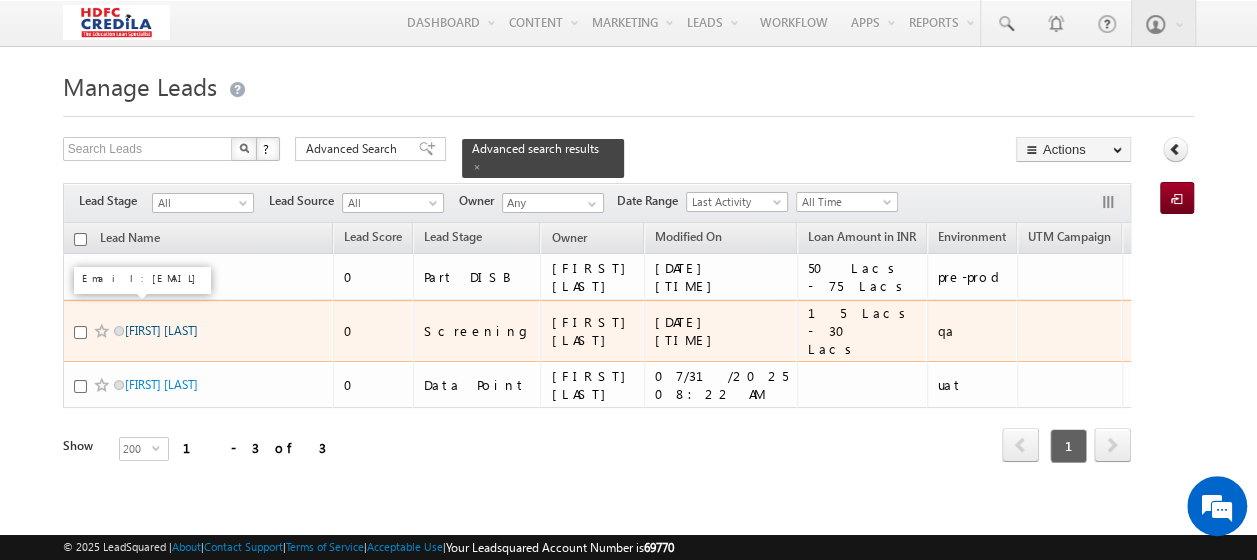 click on "[FIRST] [LAST]" at bounding box center [161, 330] 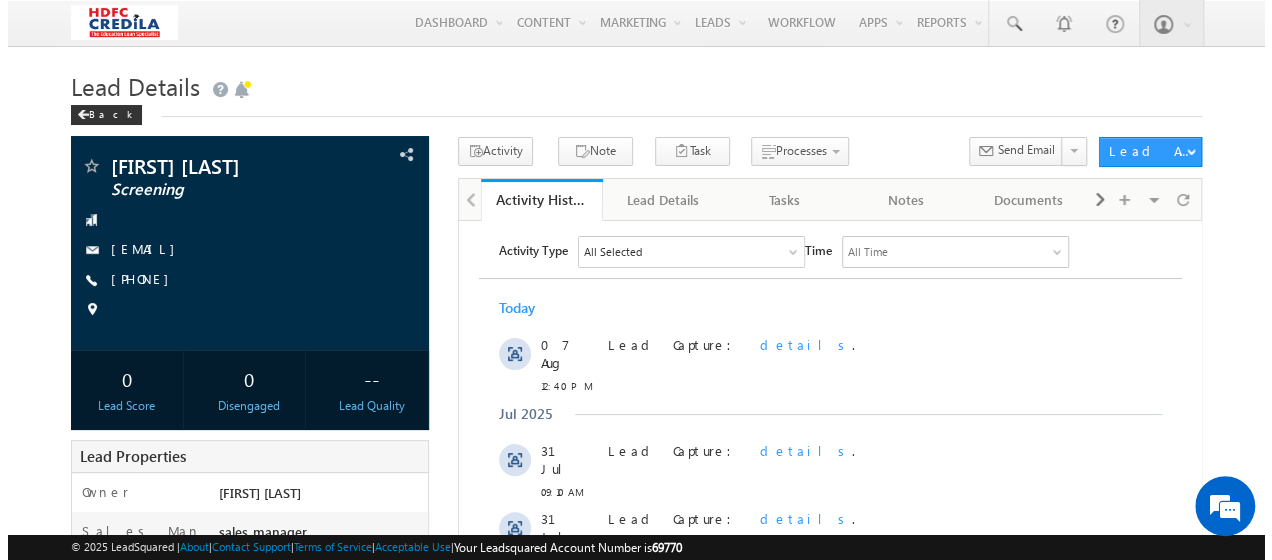 scroll, scrollTop: 0, scrollLeft: 0, axis: both 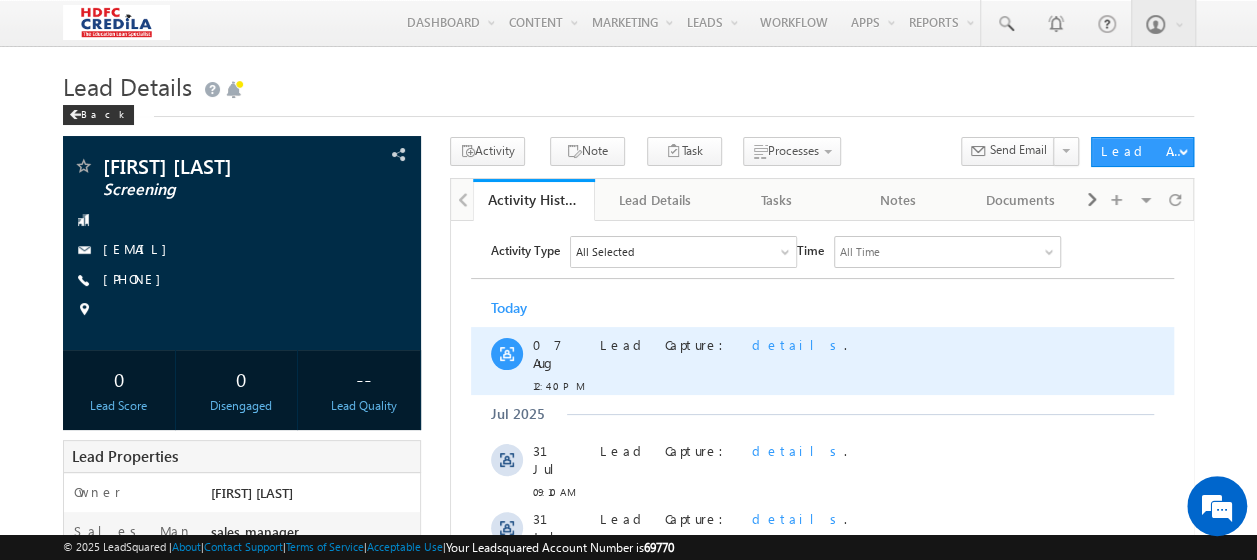 click on "details" at bounding box center [797, 343] 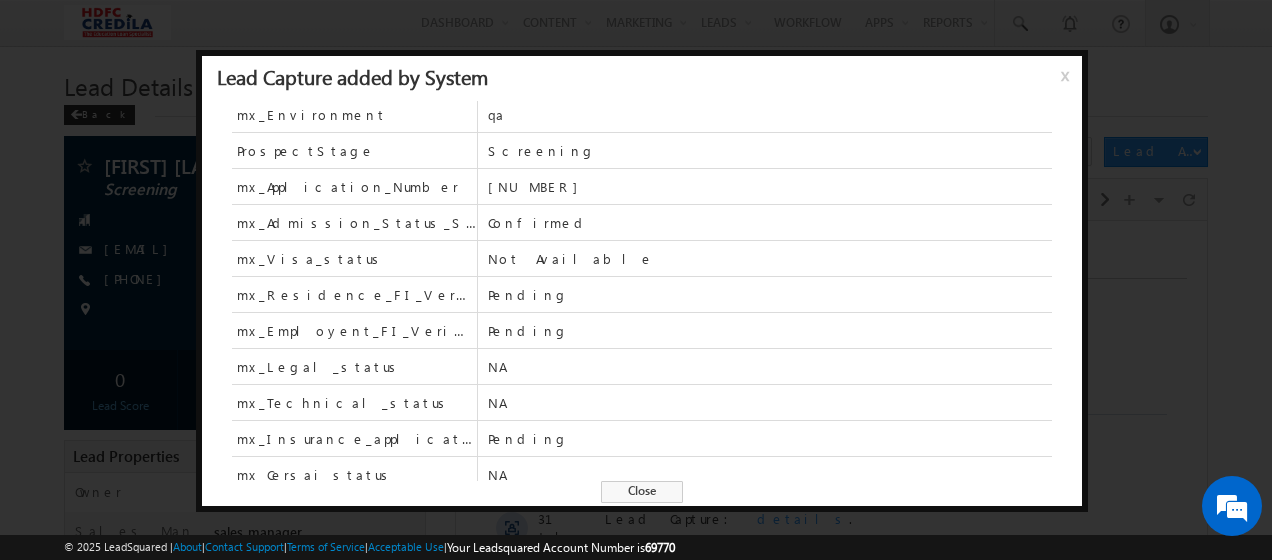 scroll, scrollTop: 618, scrollLeft: 0, axis: vertical 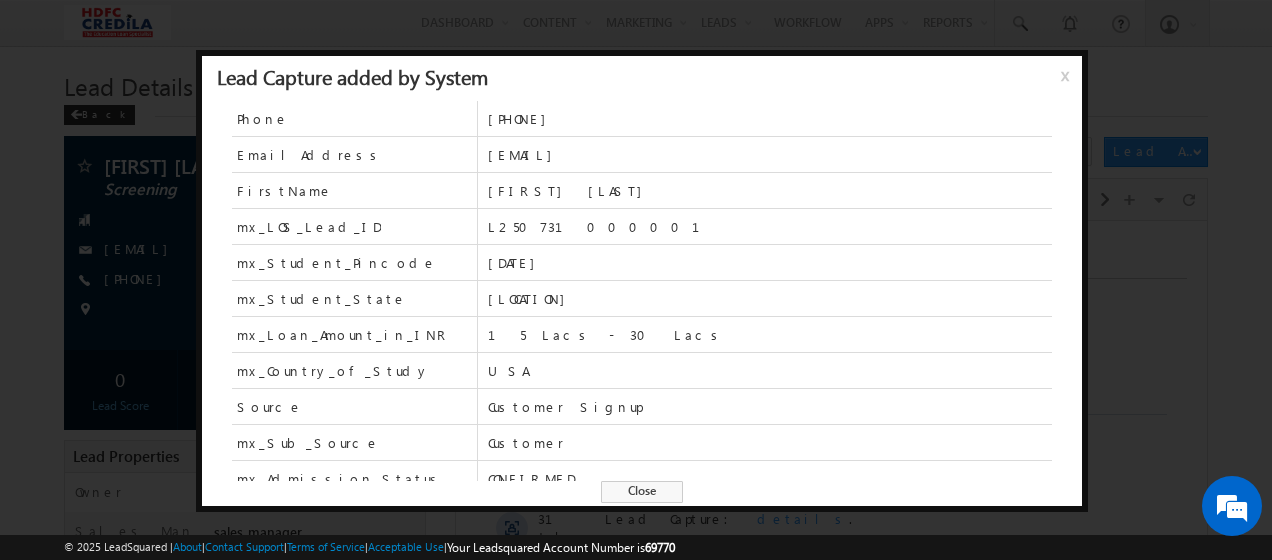 click on "x" at bounding box center [1069, 83] 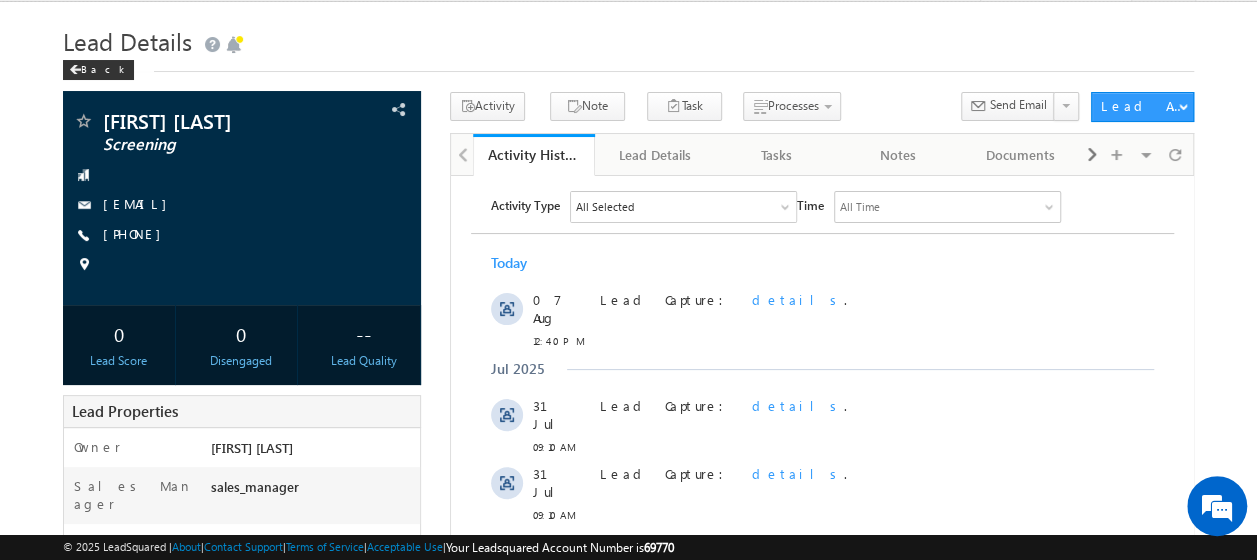 scroll, scrollTop: 0, scrollLeft: 0, axis: both 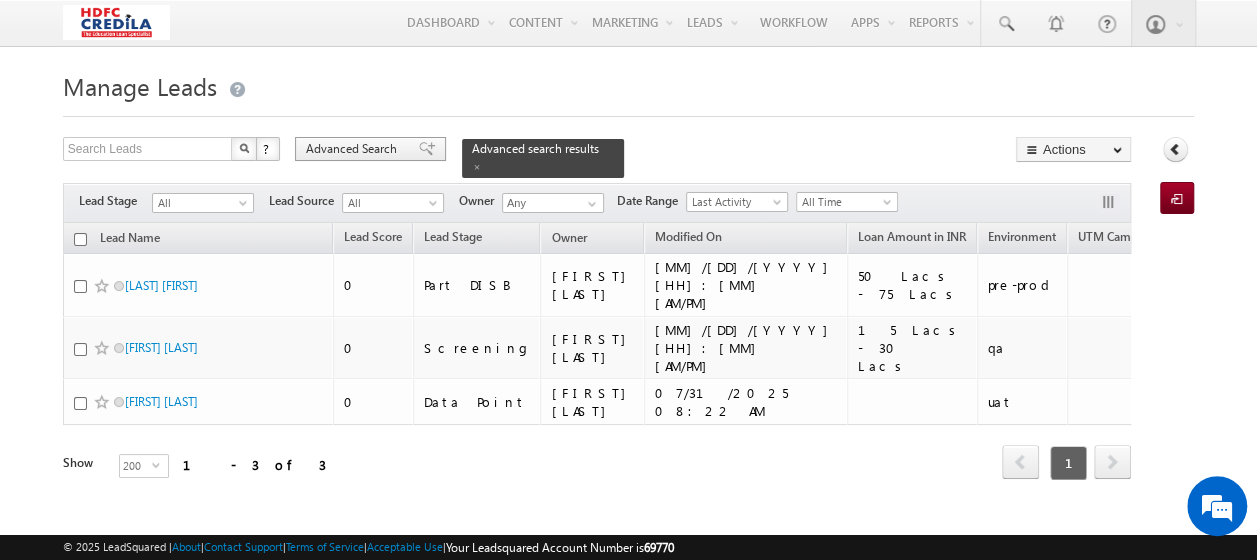 click on "Advanced Search" at bounding box center (354, 149) 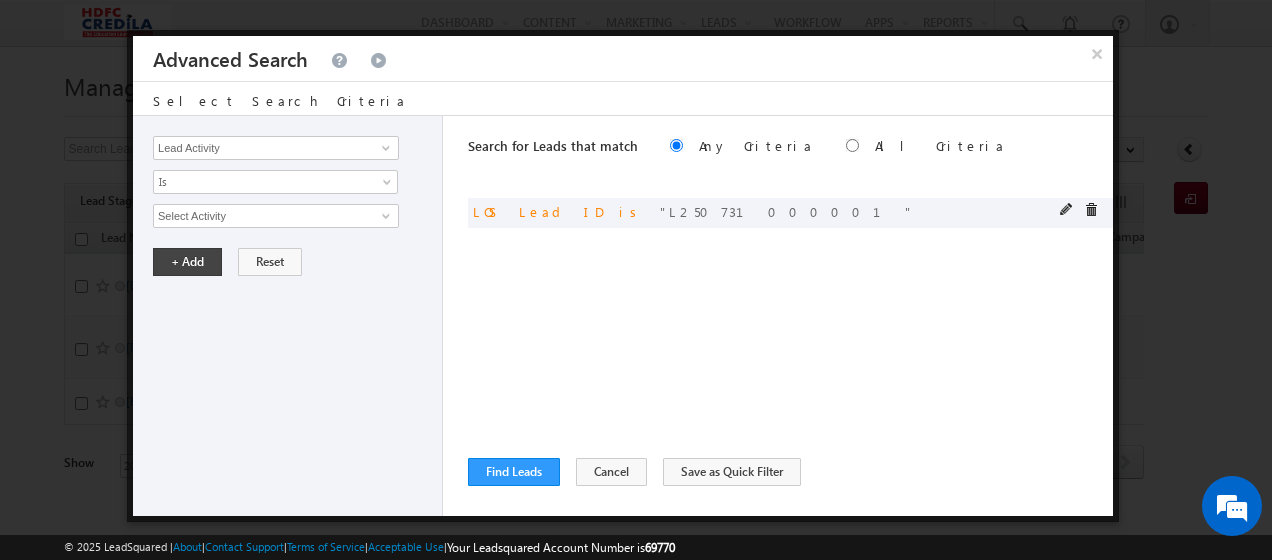 click on "or  LOS Lead ID   is   L250731000001" at bounding box center (790, 213) 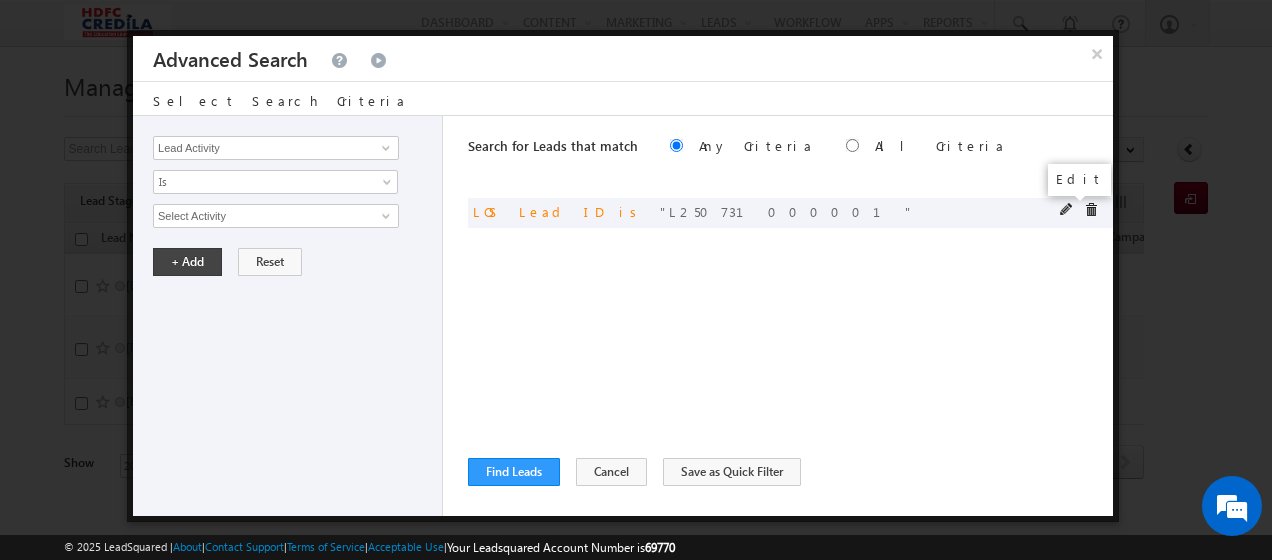 click at bounding box center [1067, 210] 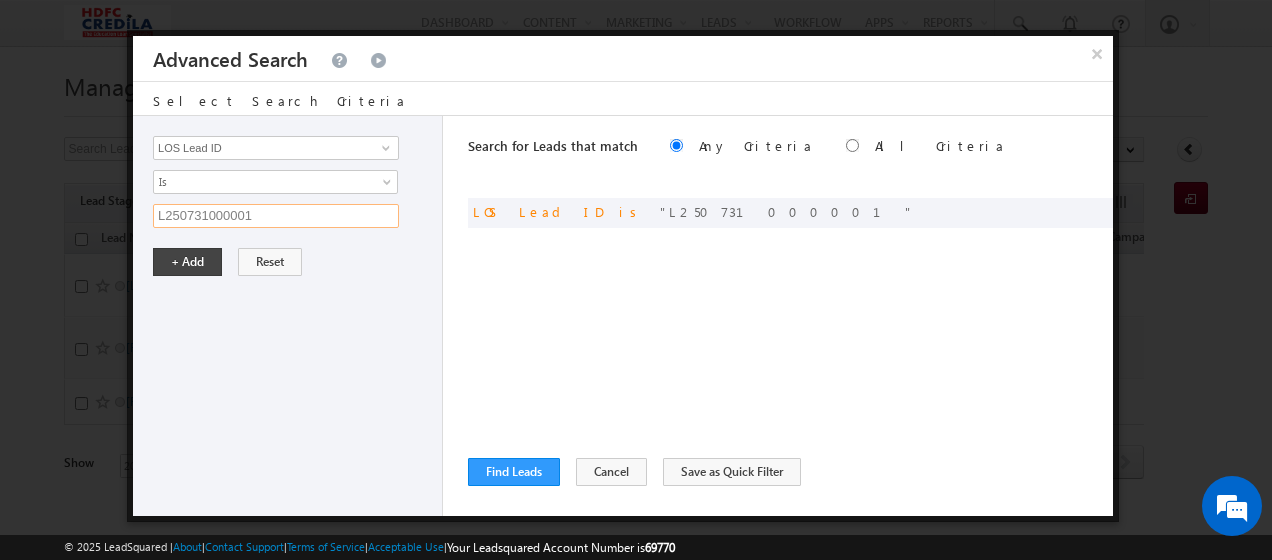 drag, startPoint x: 189, startPoint y: 208, endPoint x: 127, endPoint y: 223, distance: 63.788715 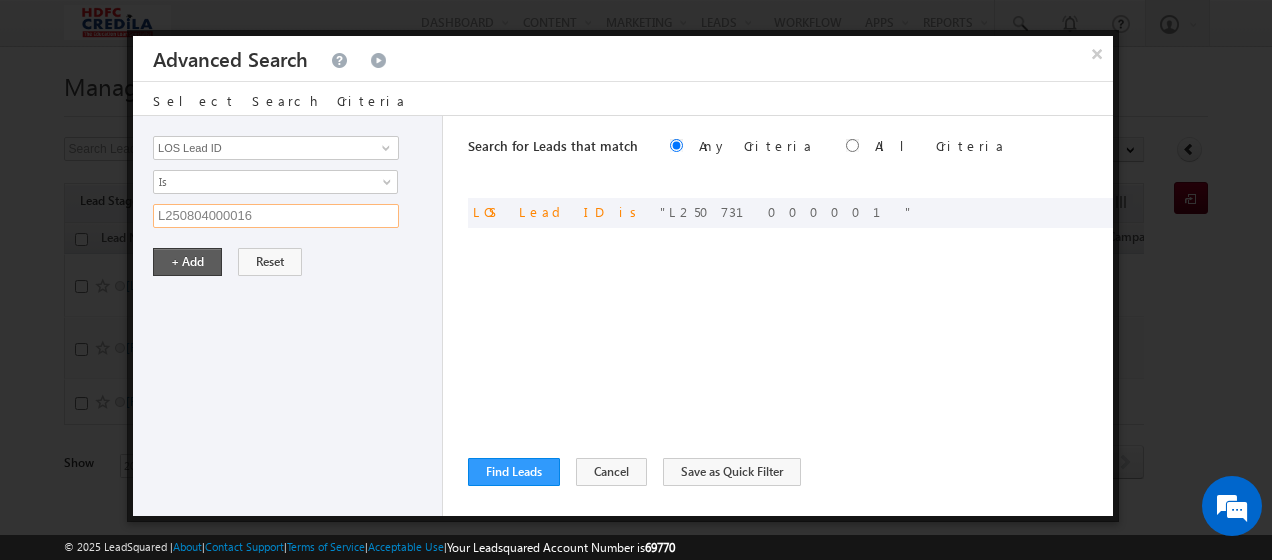 type on "L250804000016" 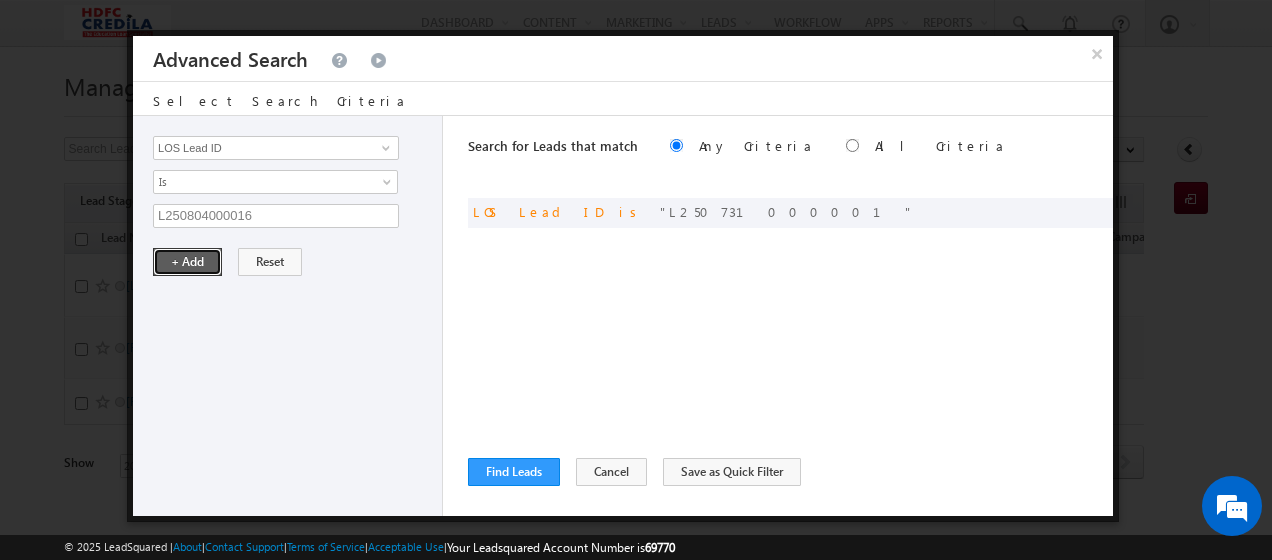 click on "+ Add" at bounding box center [187, 262] 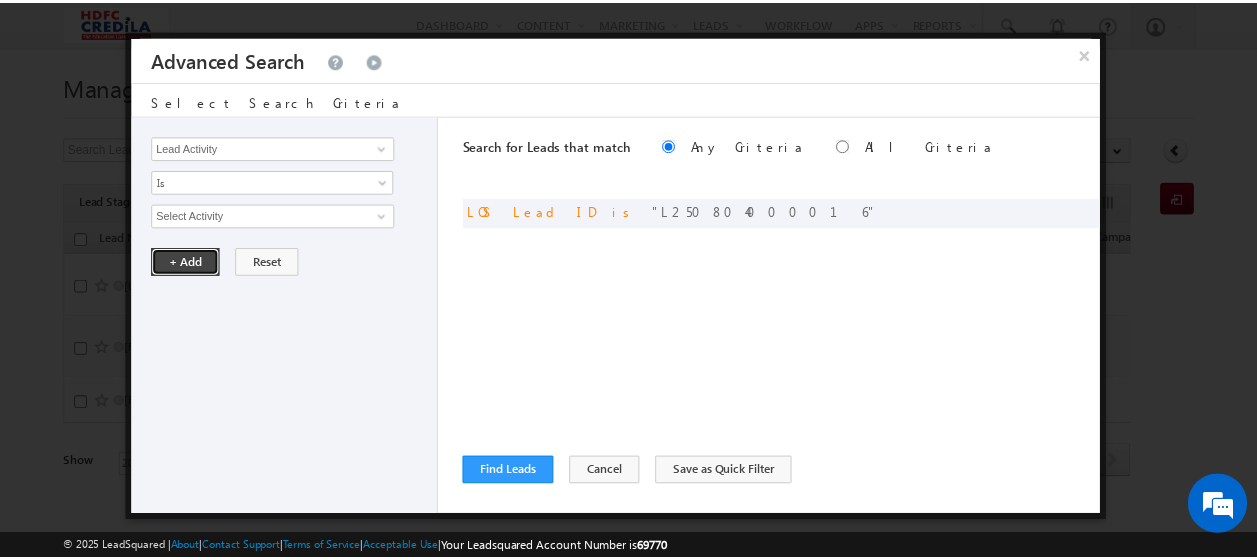 scroll, scrollTop: 0, scrollLeft: 0, axis: both 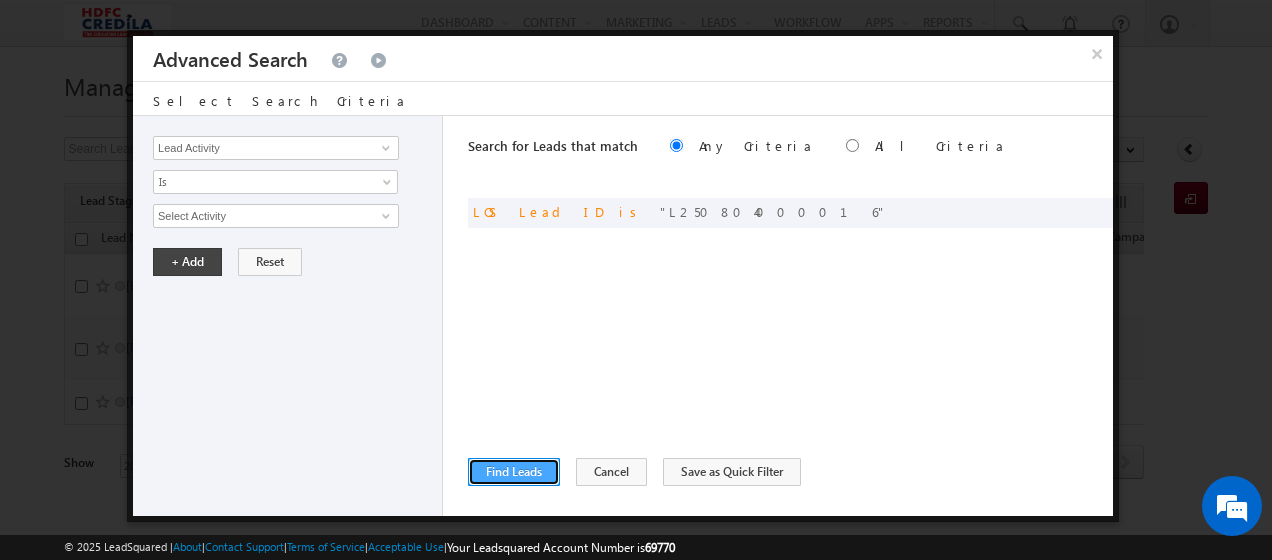 click on "Find Leads" at bounding box center (514, 472) 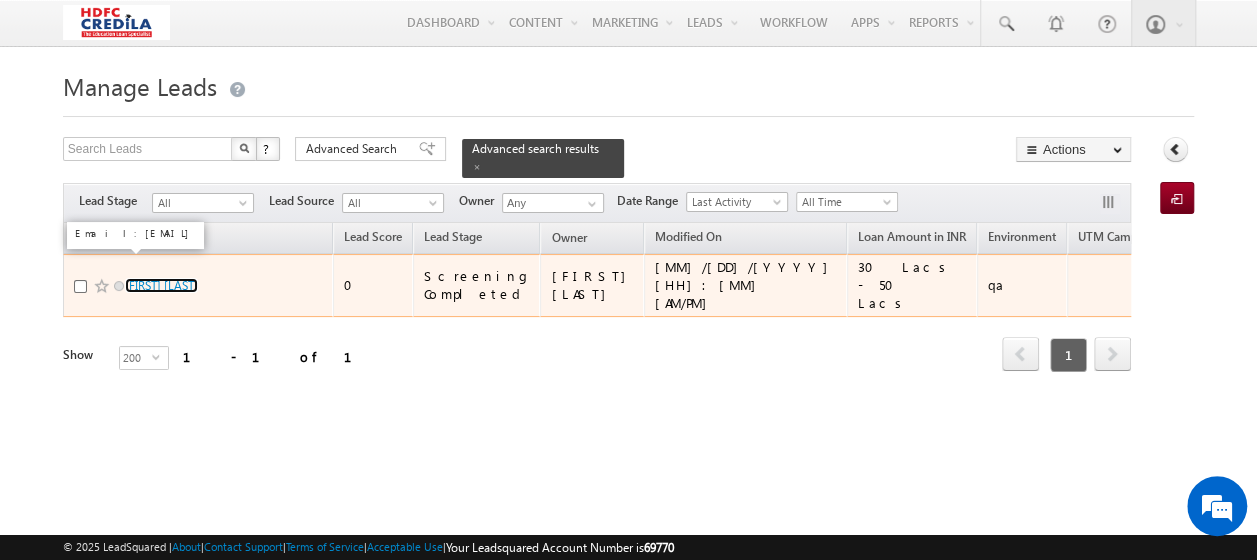 drag, startPoint x: 184, startPoint y: 260, endPoint x: 250, endPoint y: 278, distance: 68.41052 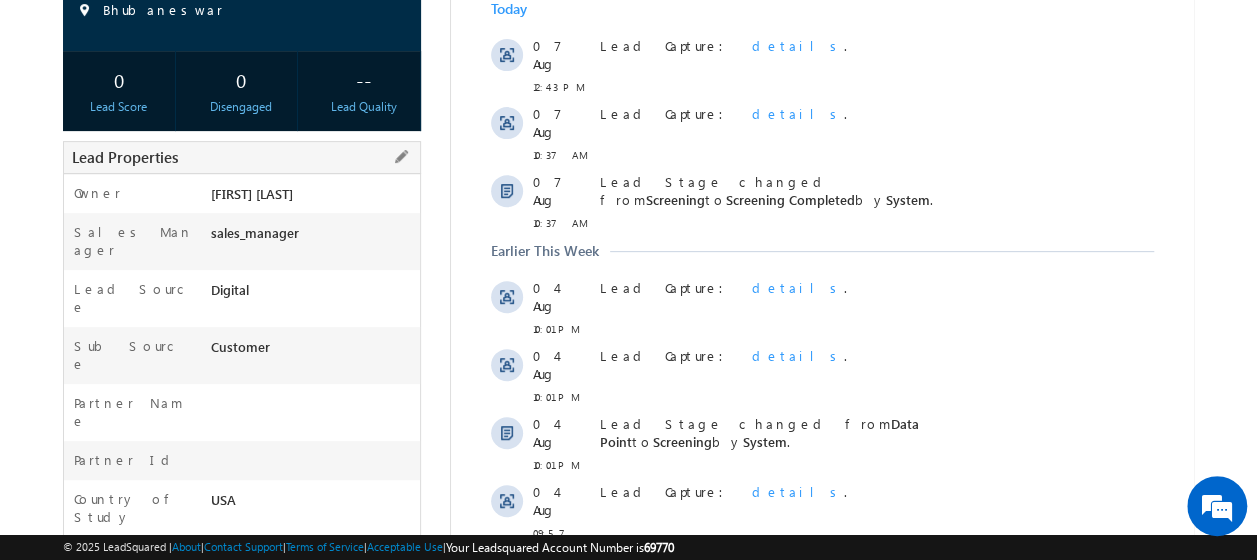 scroll, scrollTop: 200, scrollLeft: 0, axis: vertical 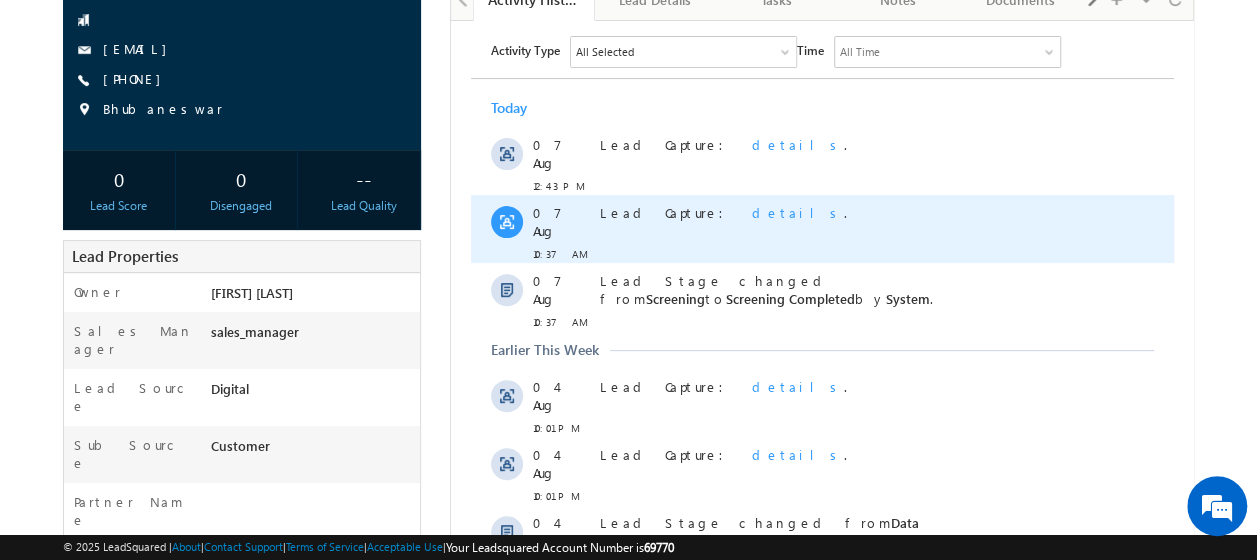 click on "details" at bounding box center [797, 211] 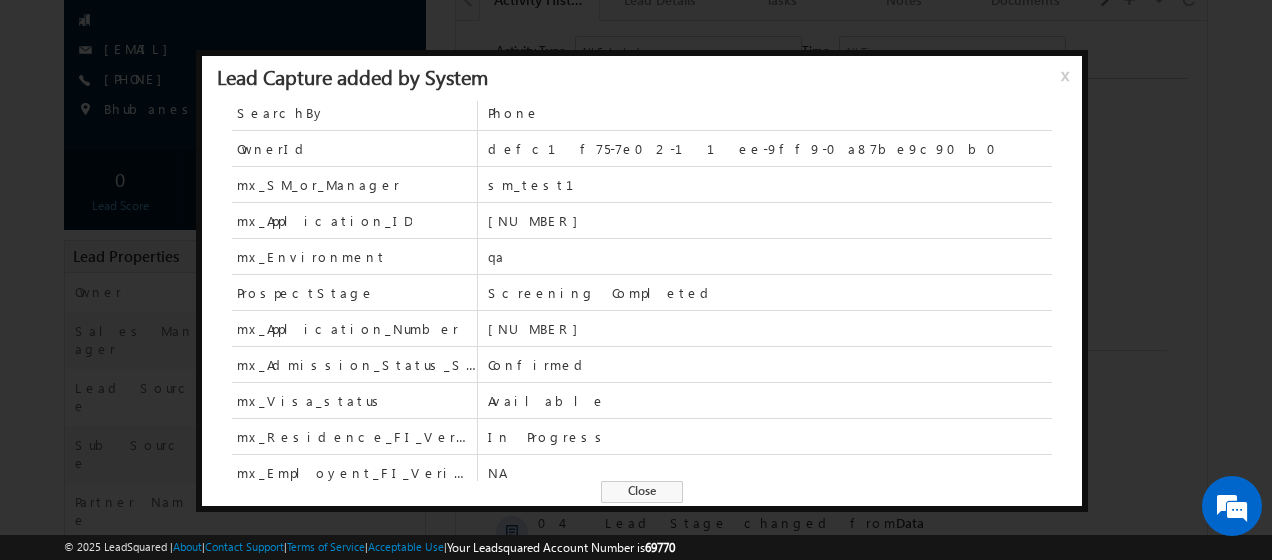 scroll, scrollTop: 500, scrollLeft: 0, axis: vertical 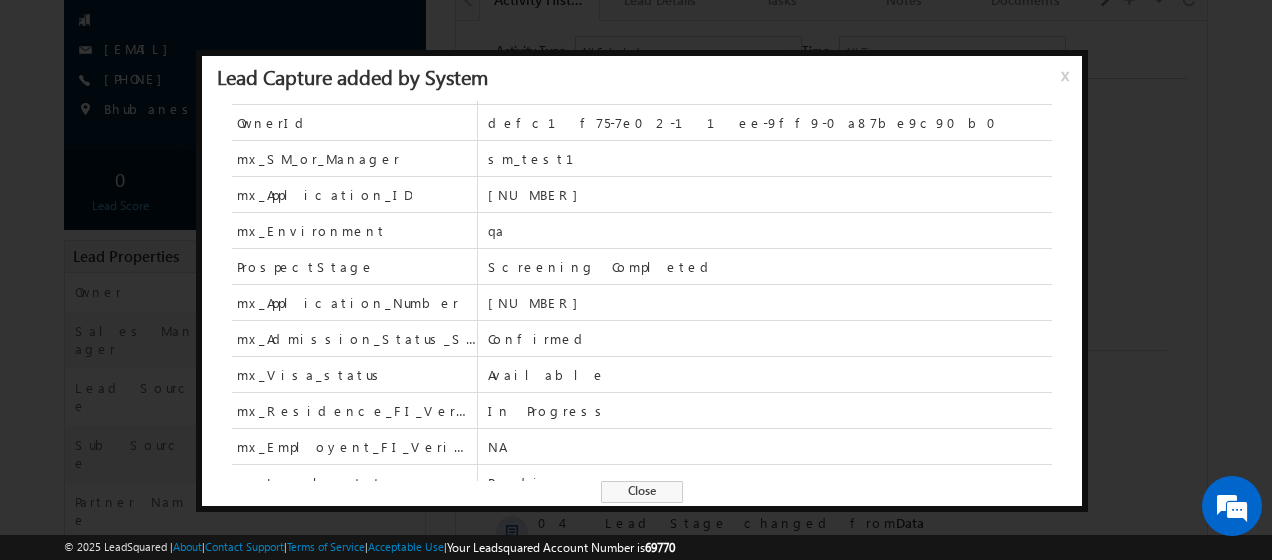 click on "x" at bounding box center [1069, 83] 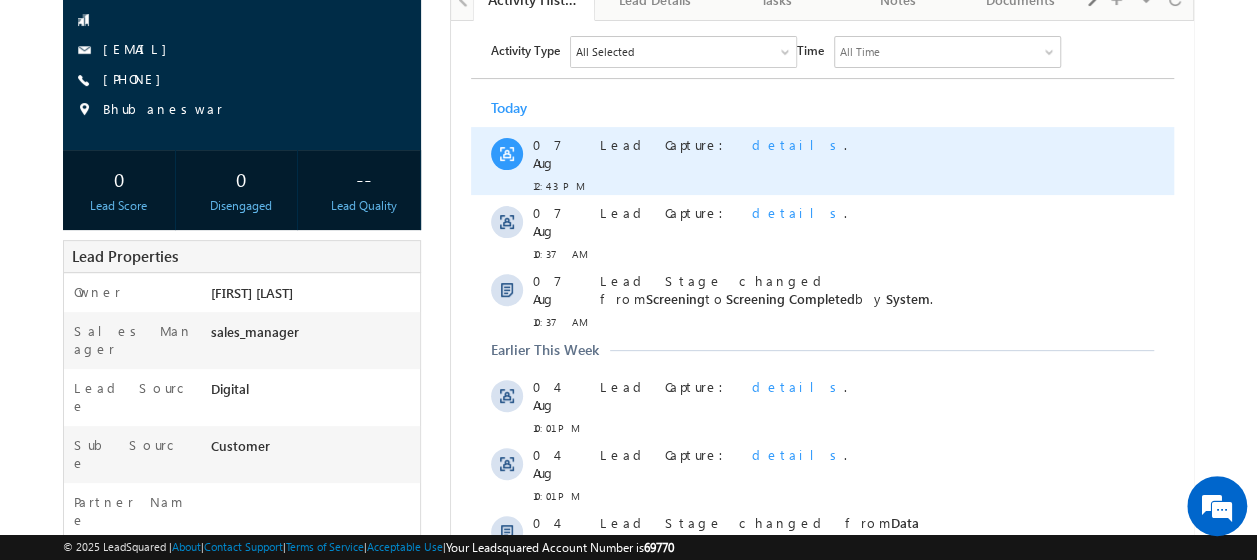 click on "details" at bounding box center [797, 143] 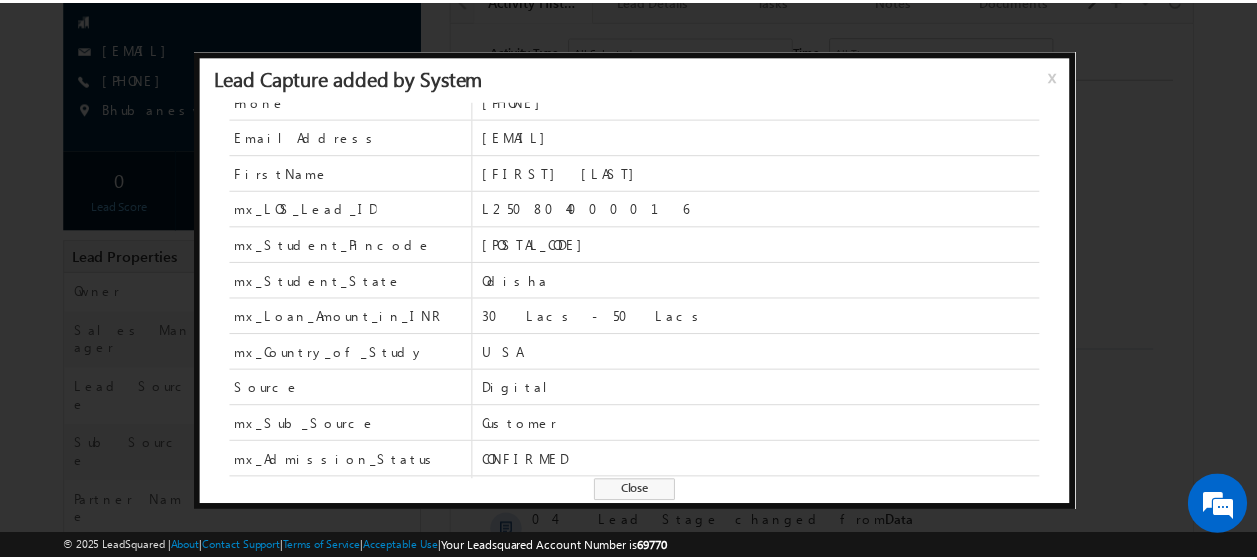 scroll, scrollTop: 0, scrollLeft: 0, axis: both 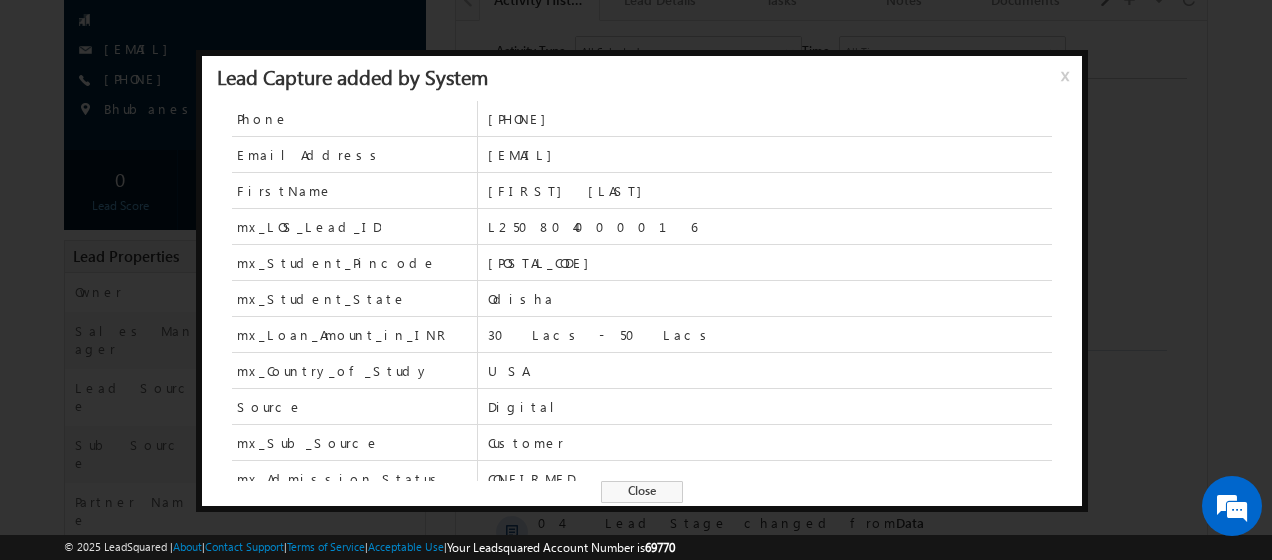 click on "x" at bounding box center (1069, 83) 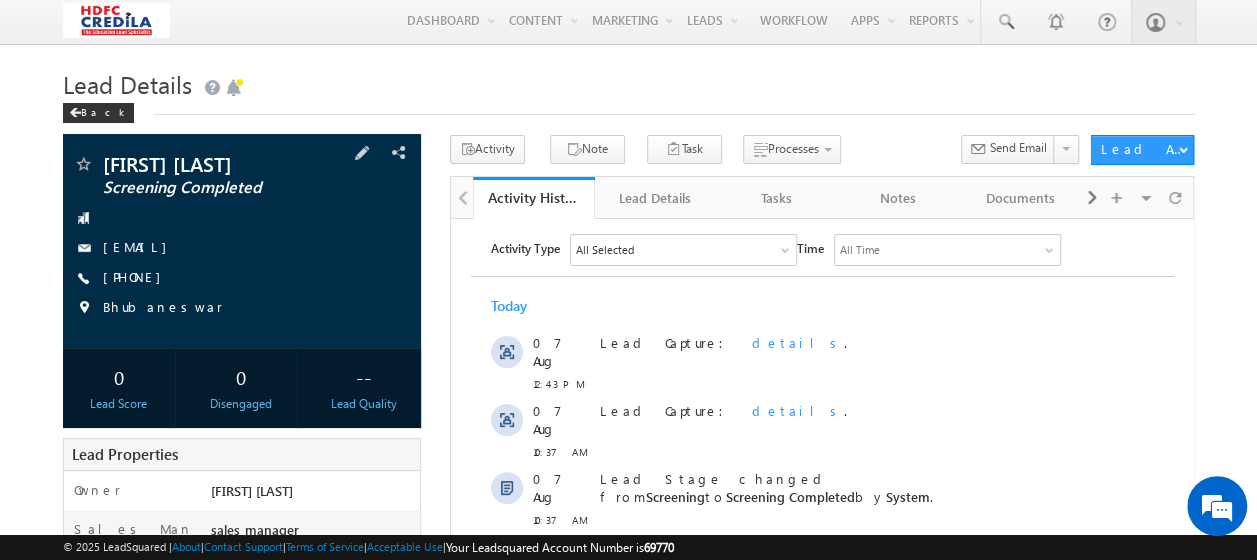 scroll, scrollTop: 0, scrollLeft: 0, axis: both 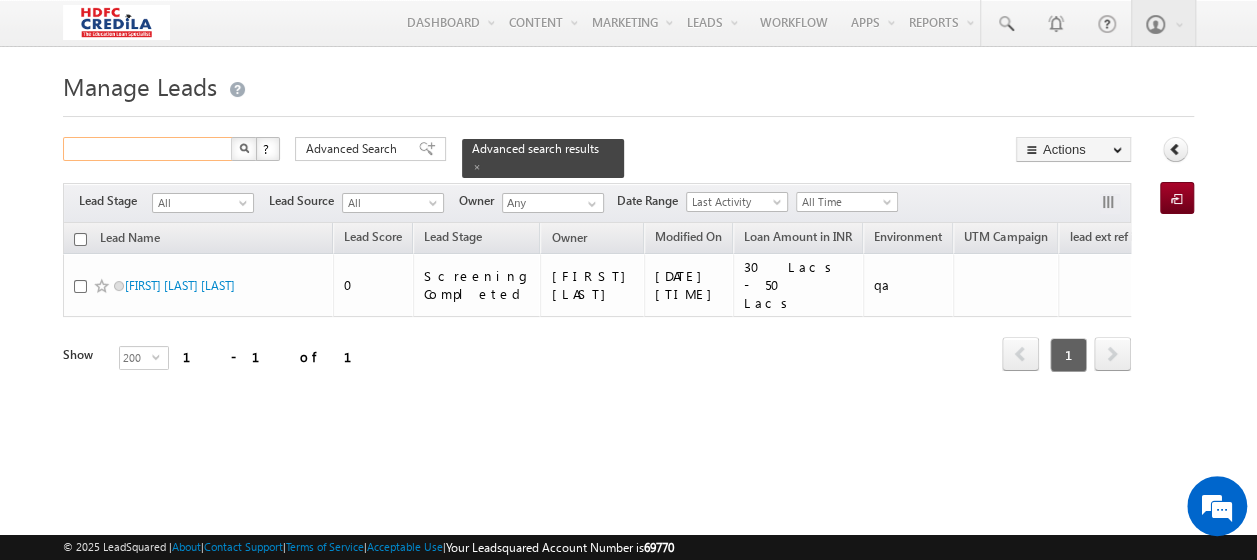 click at bounding box center (148, 149) 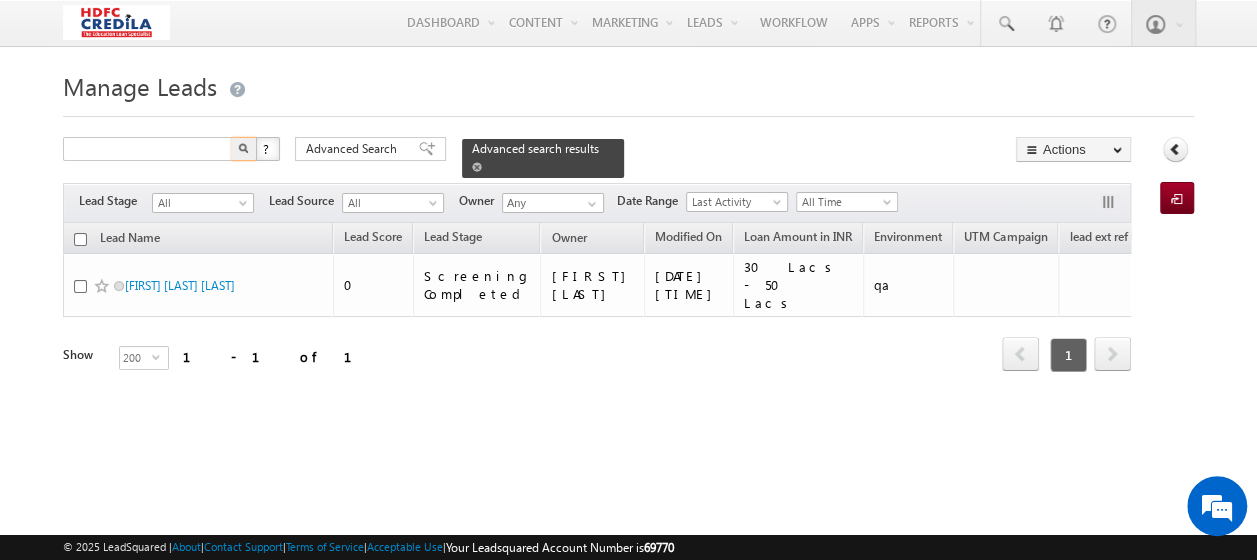 type on "Search Leads" 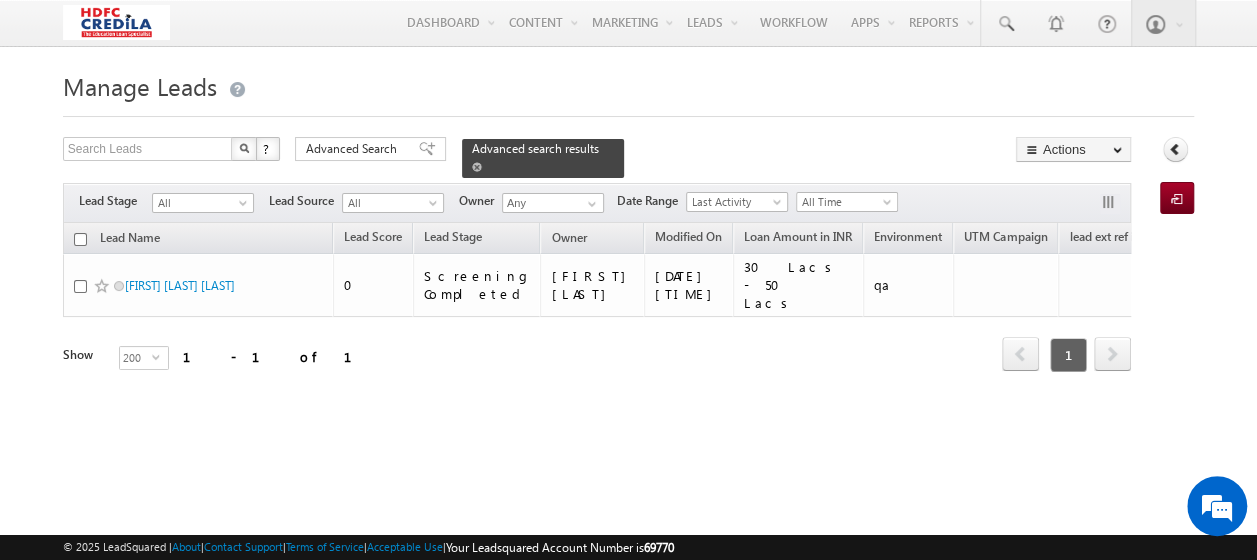 click on "Advanced search results" at bounding box center (543, 158) 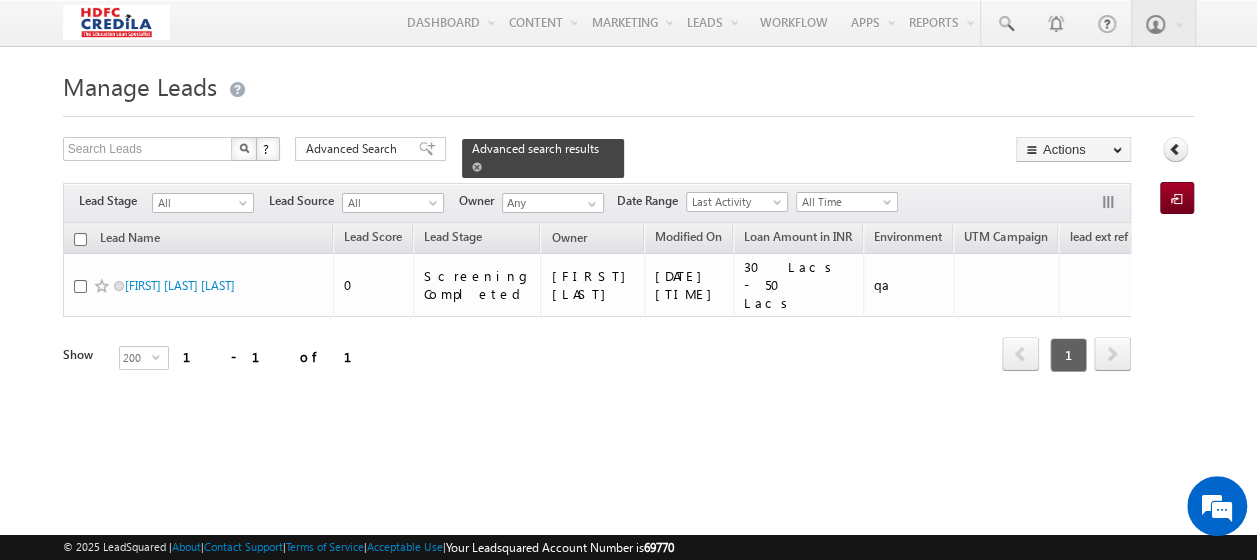 click at bounding box center (477, 167) 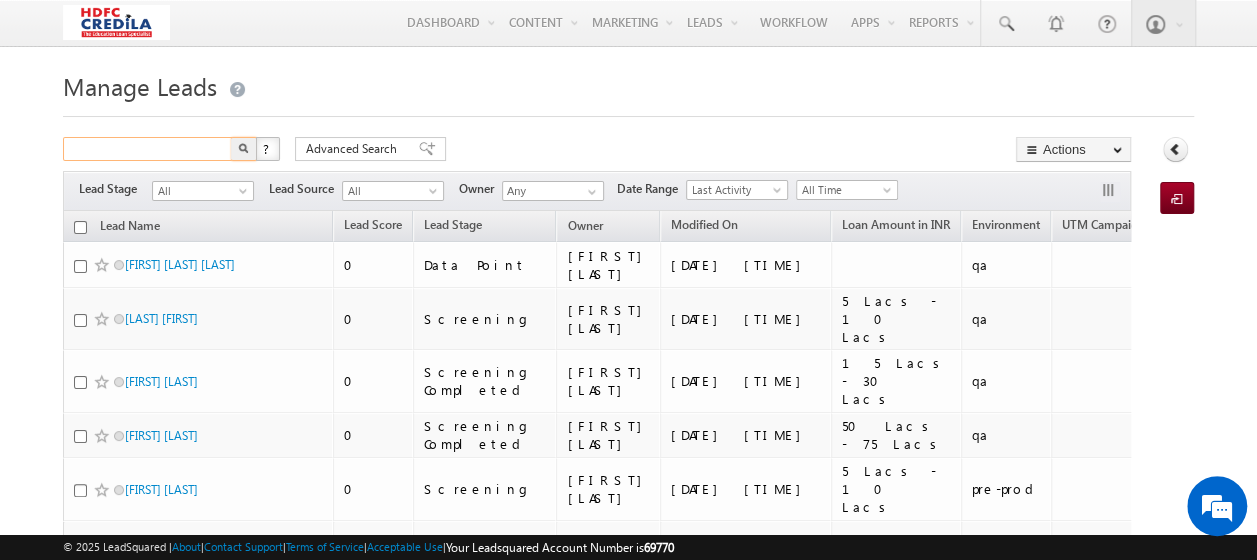 click at bounding box center [148, 149] 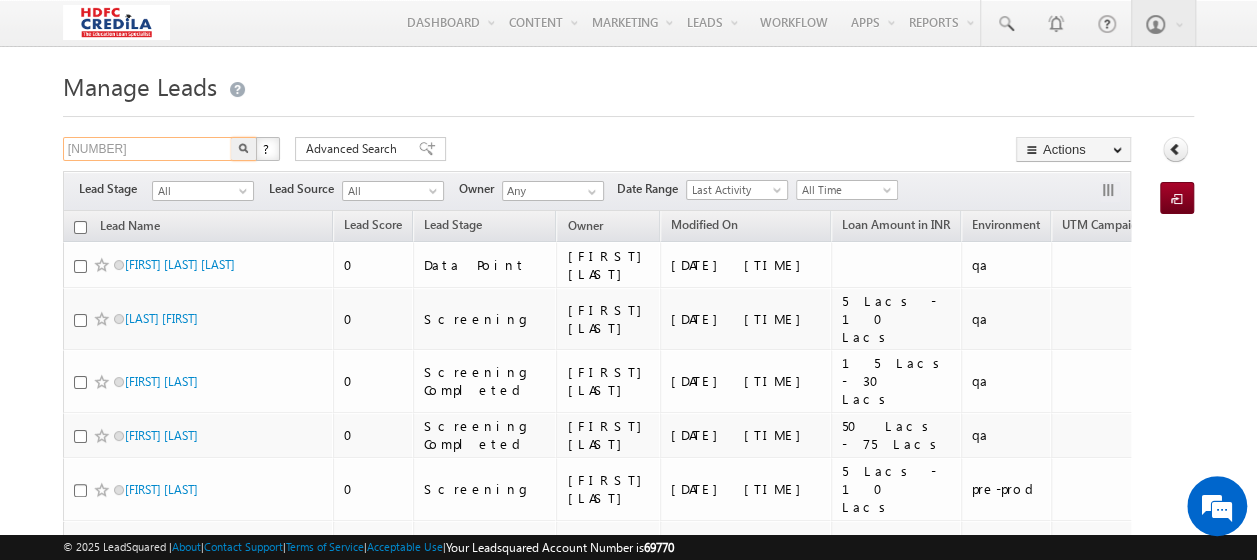 type on "1666776543" 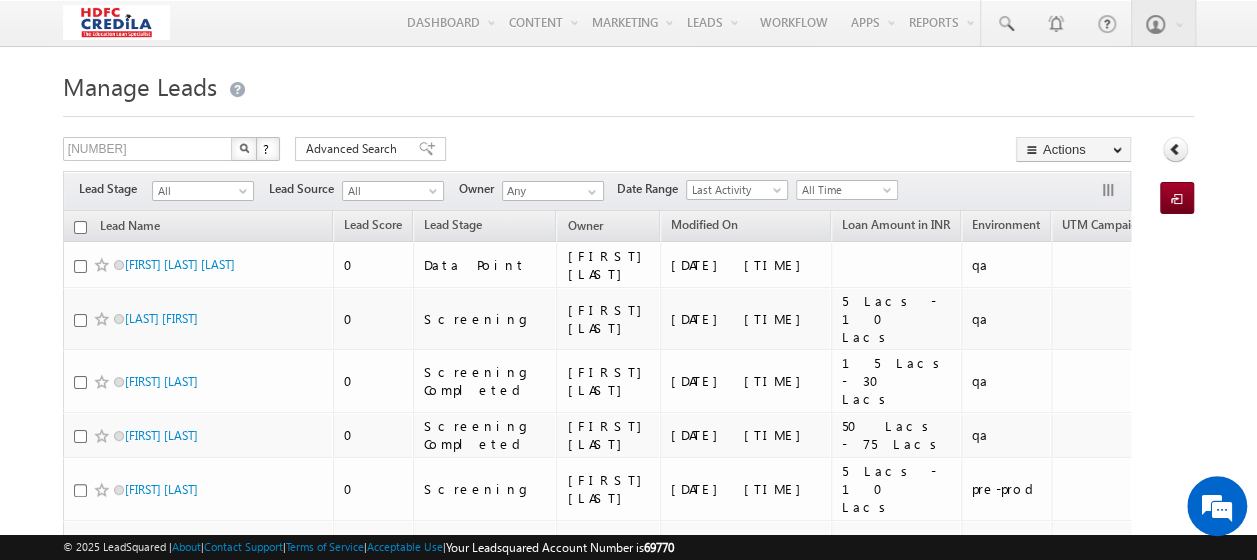 click at bounding box center [244, 148] 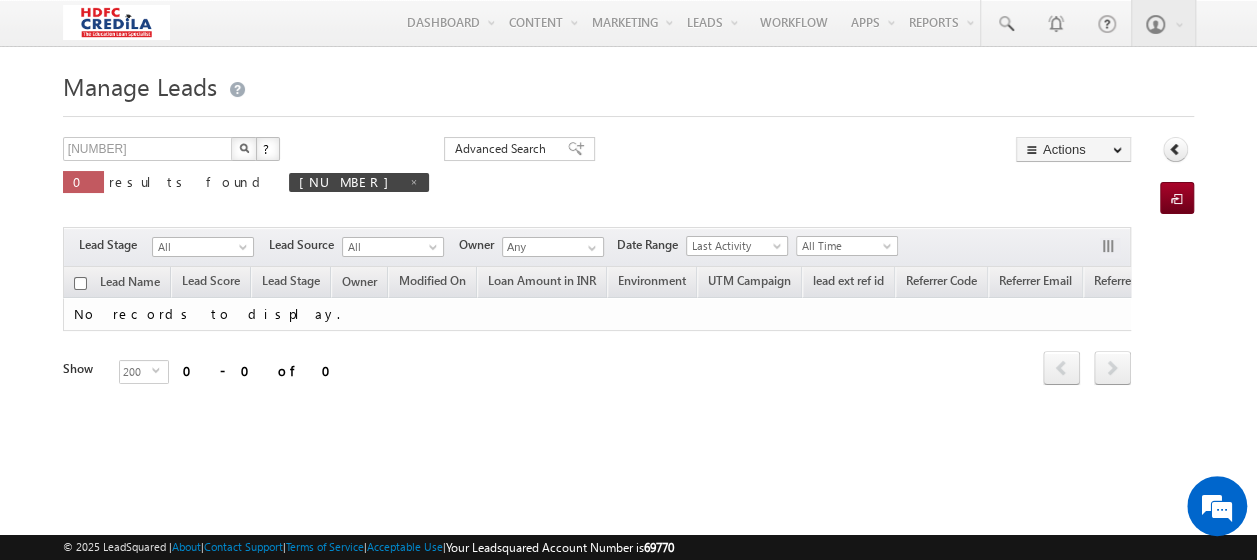 click at bounding box center [244, 148] 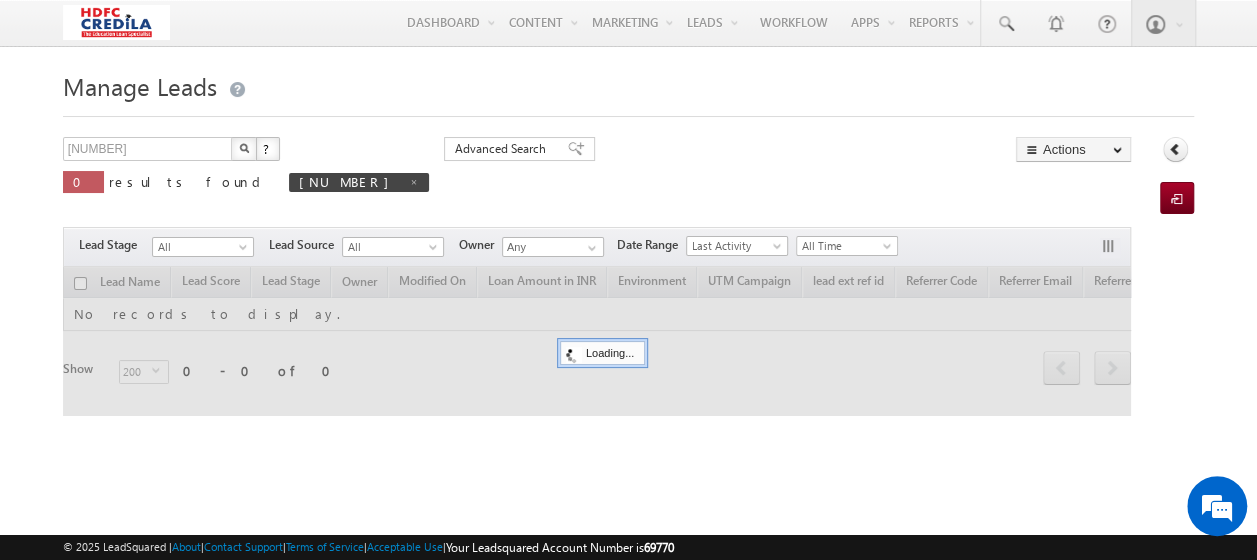 click at bounding box center (244, 148) 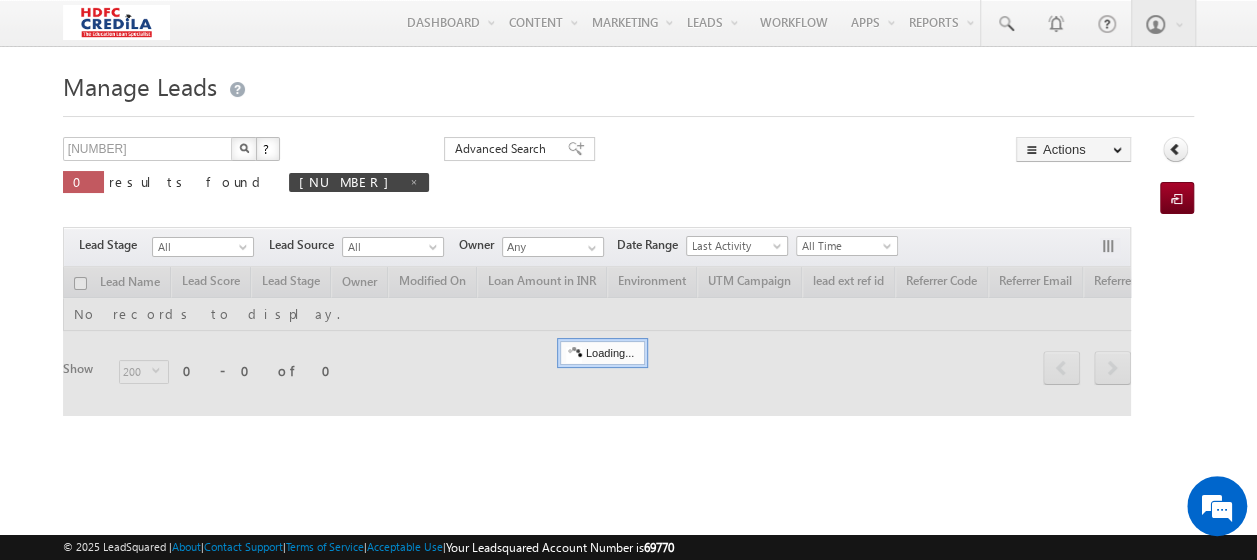 click at bounding box center [244, 148] 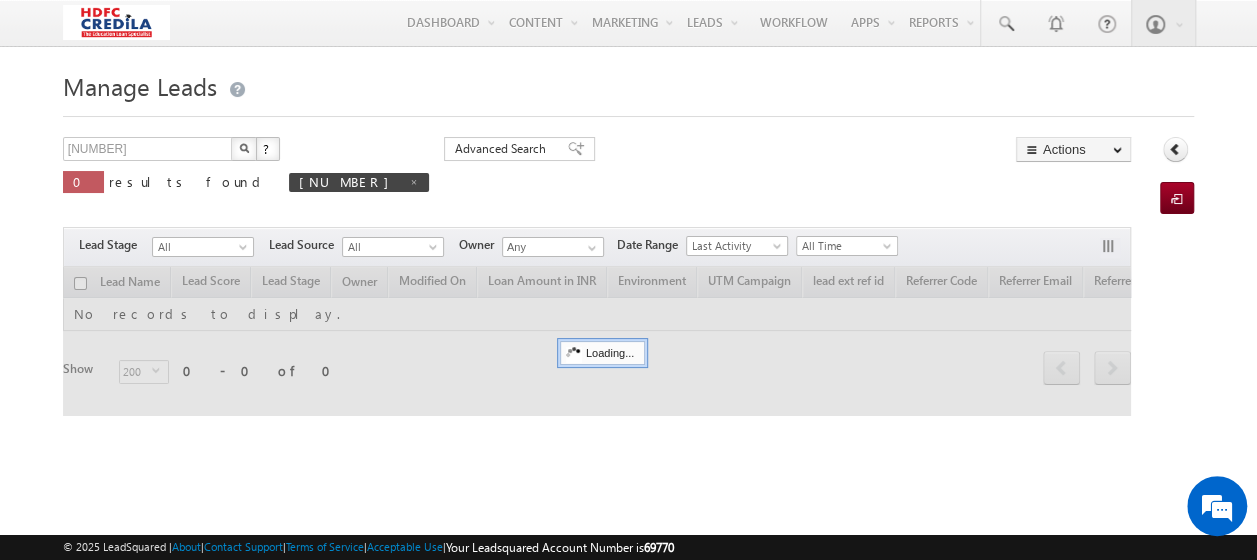 click at bounding box center (244, 148) 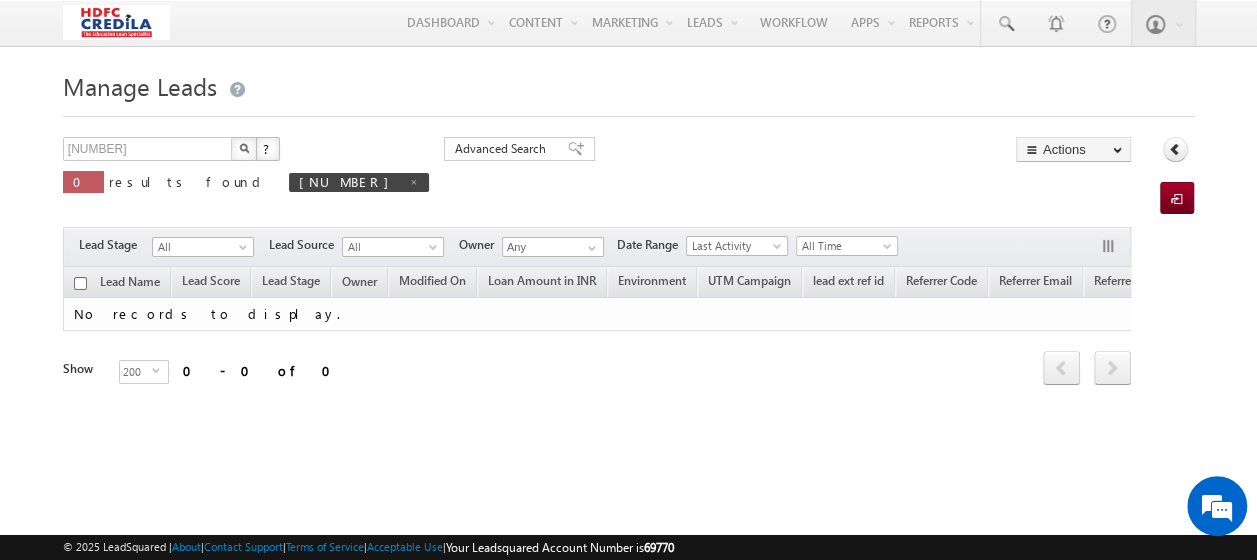 click at bounding box center [244, 148] 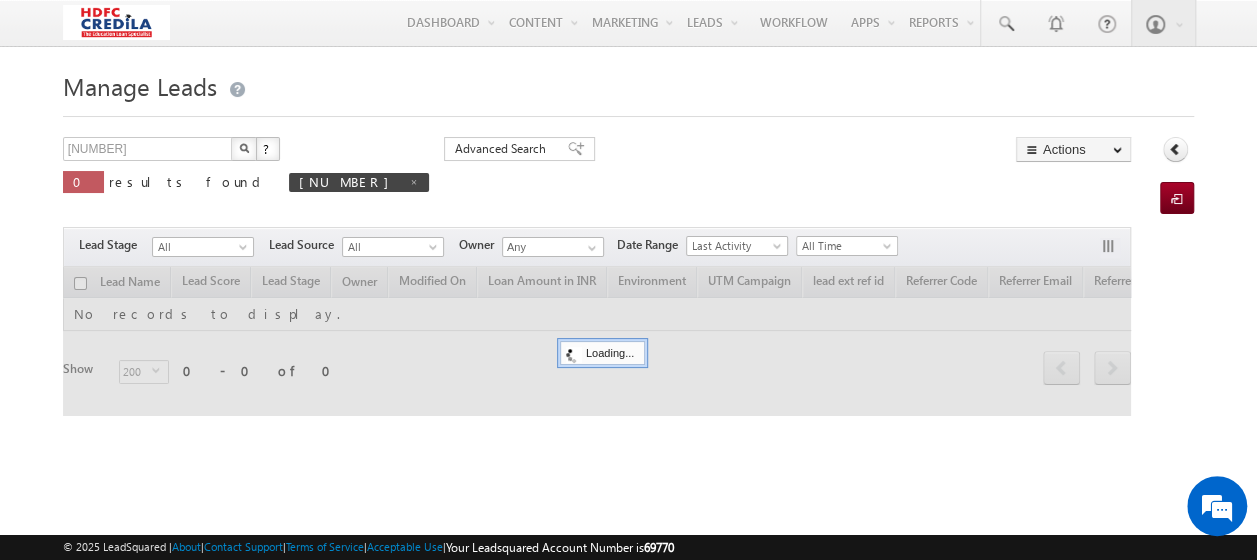 click at bounding box center (244, 148) 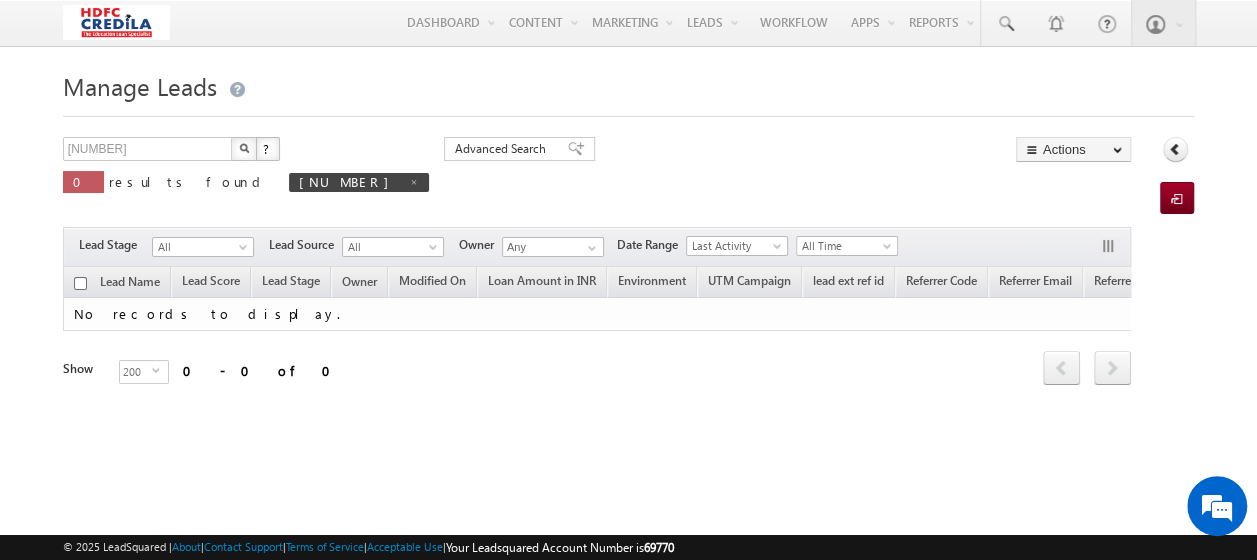 click at bounding box center [244, 149] 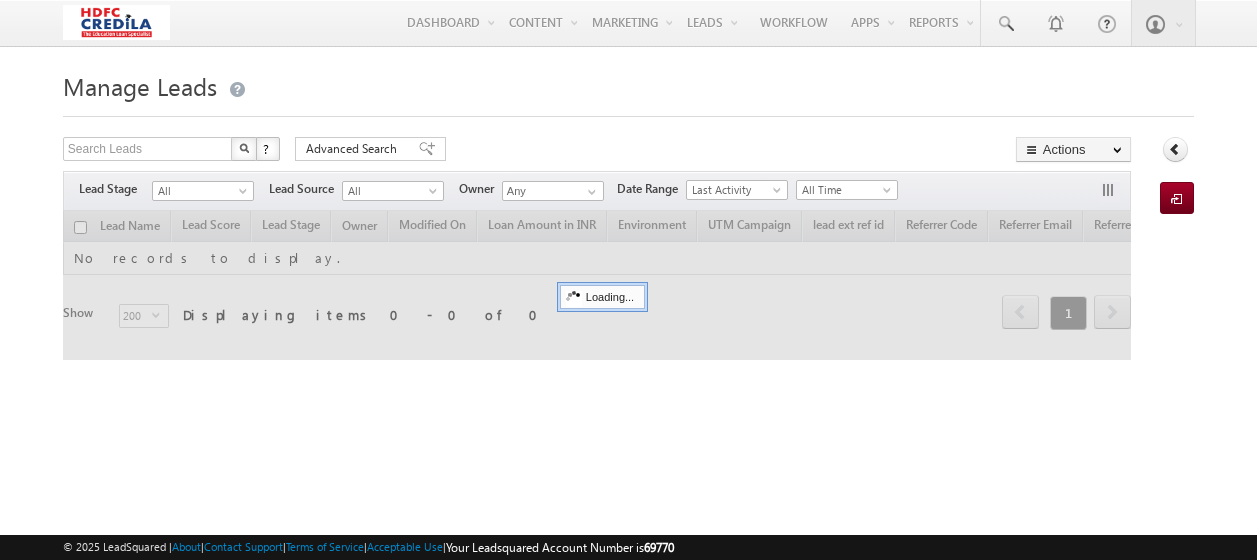 scroll, scrollTop: 0, scrollLeft: 0, axis: both 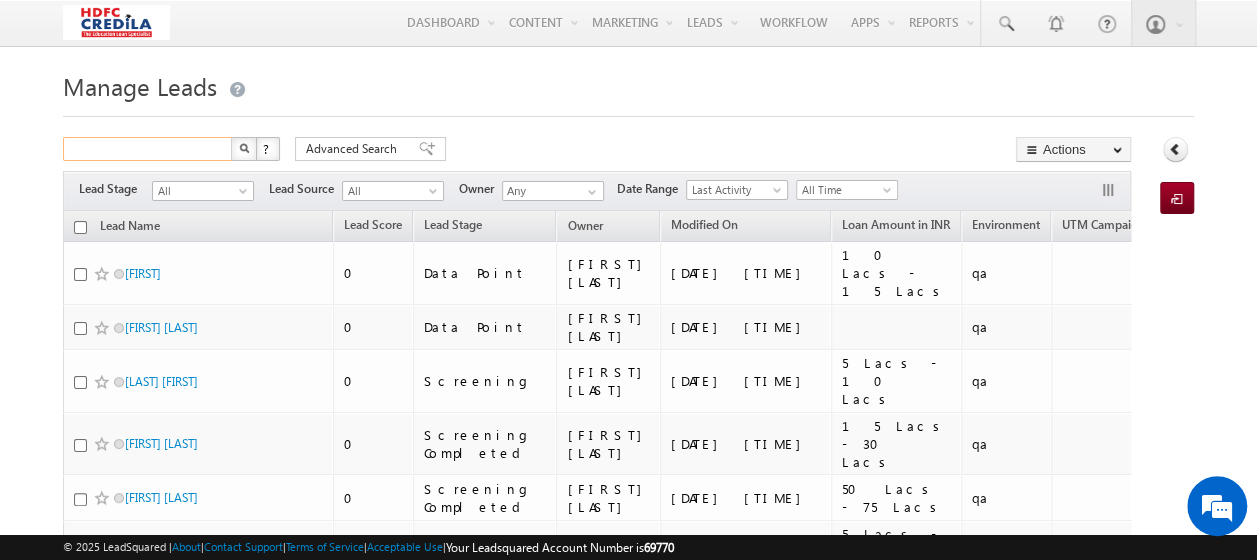 click at bounding box center (148, 149) 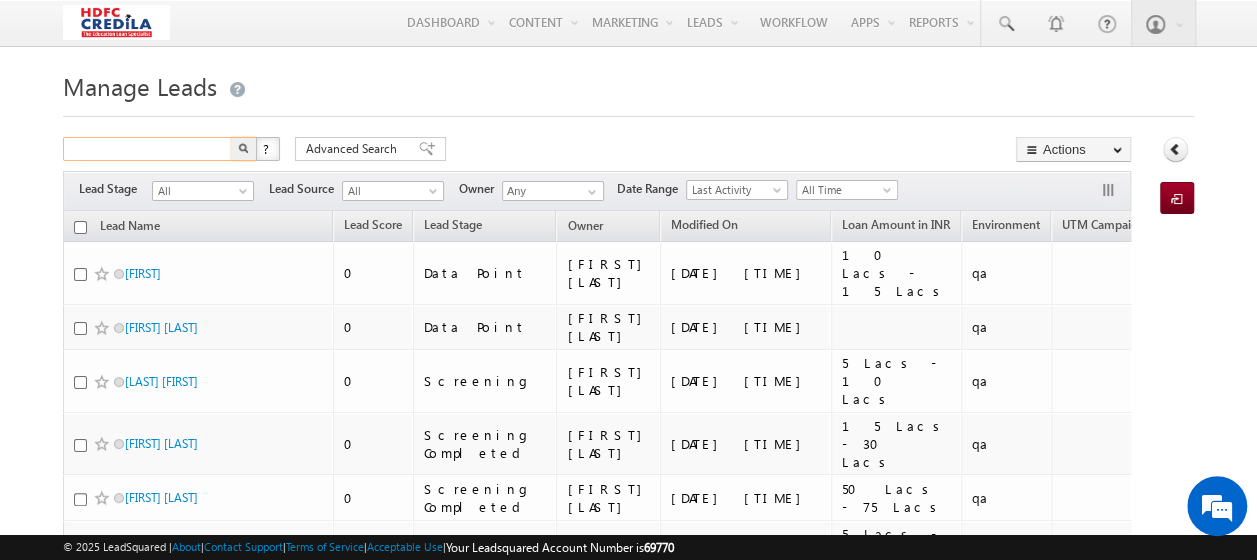paste on "1667765425" 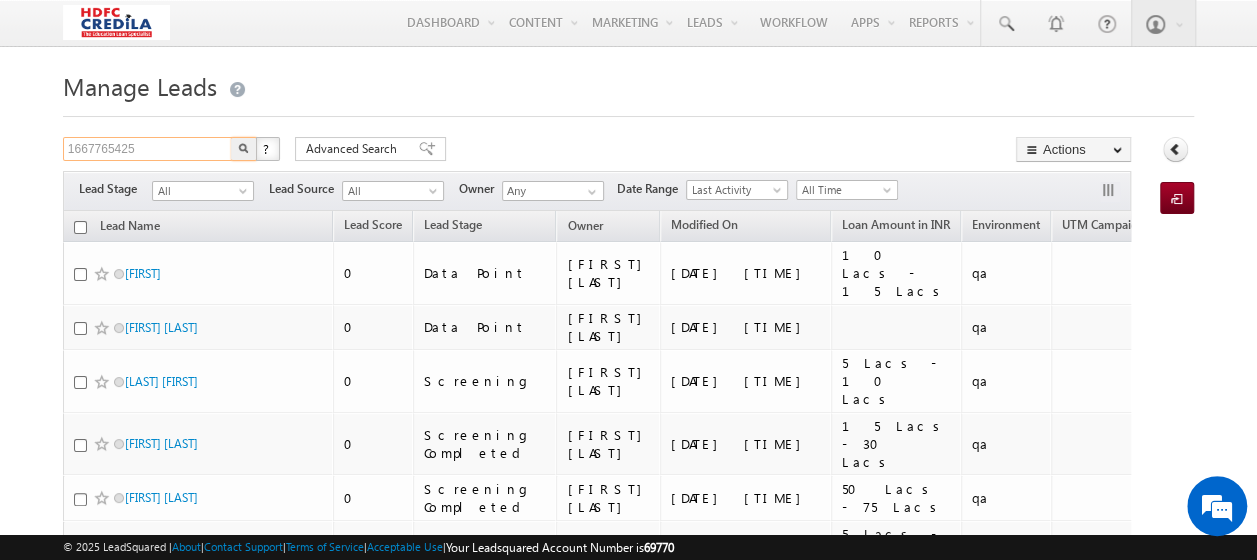 type on "1667765425" 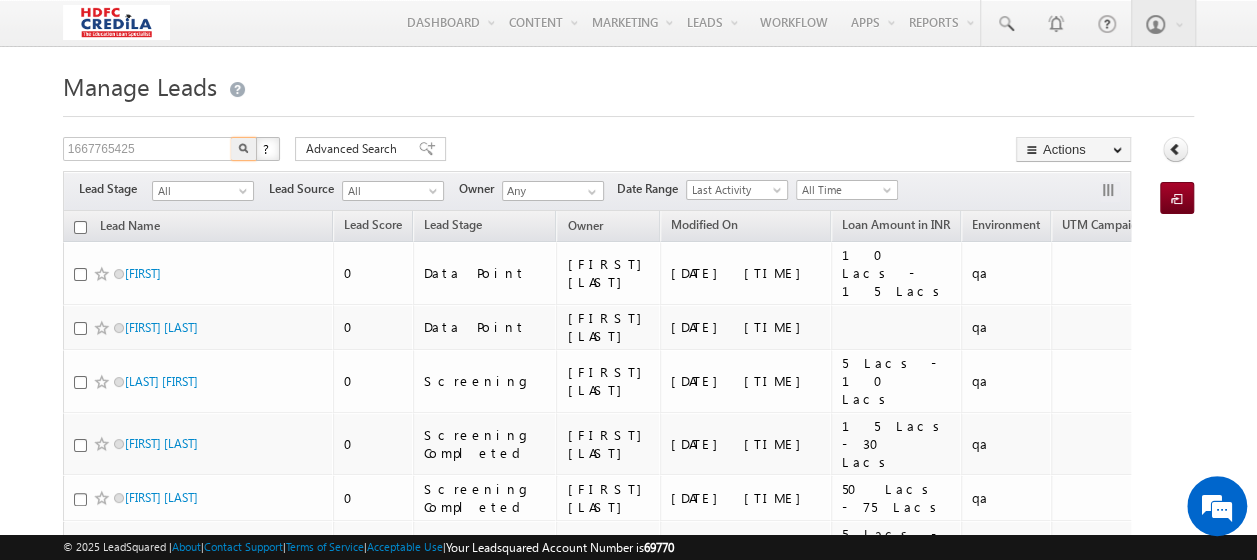 click at bounding box center [243, 148] 